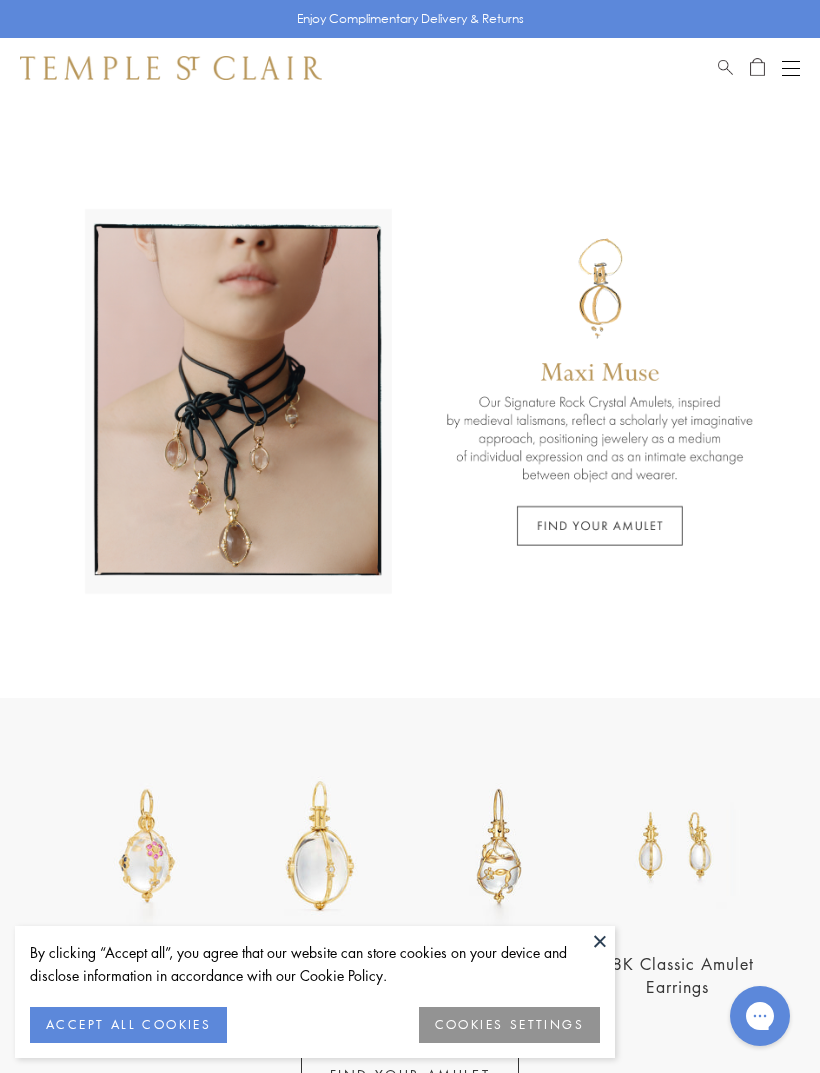 scroll, scrollTop: 0, scrollLeft: 0, axis: both 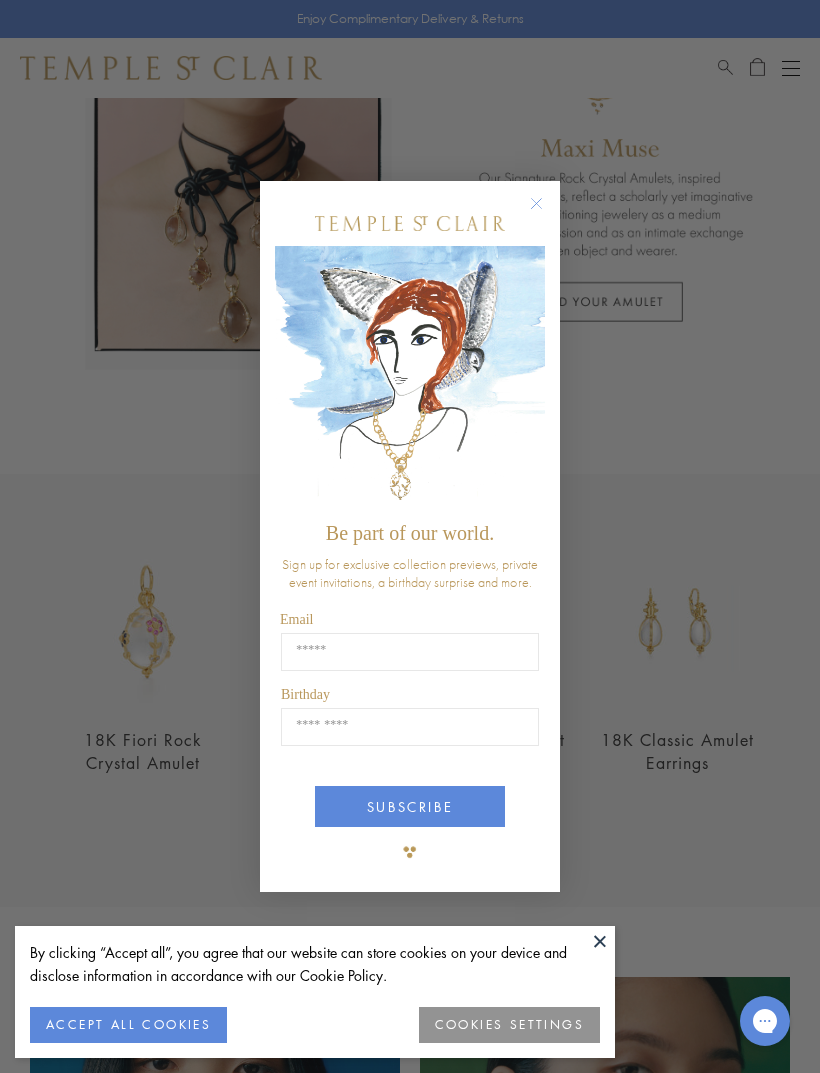 click 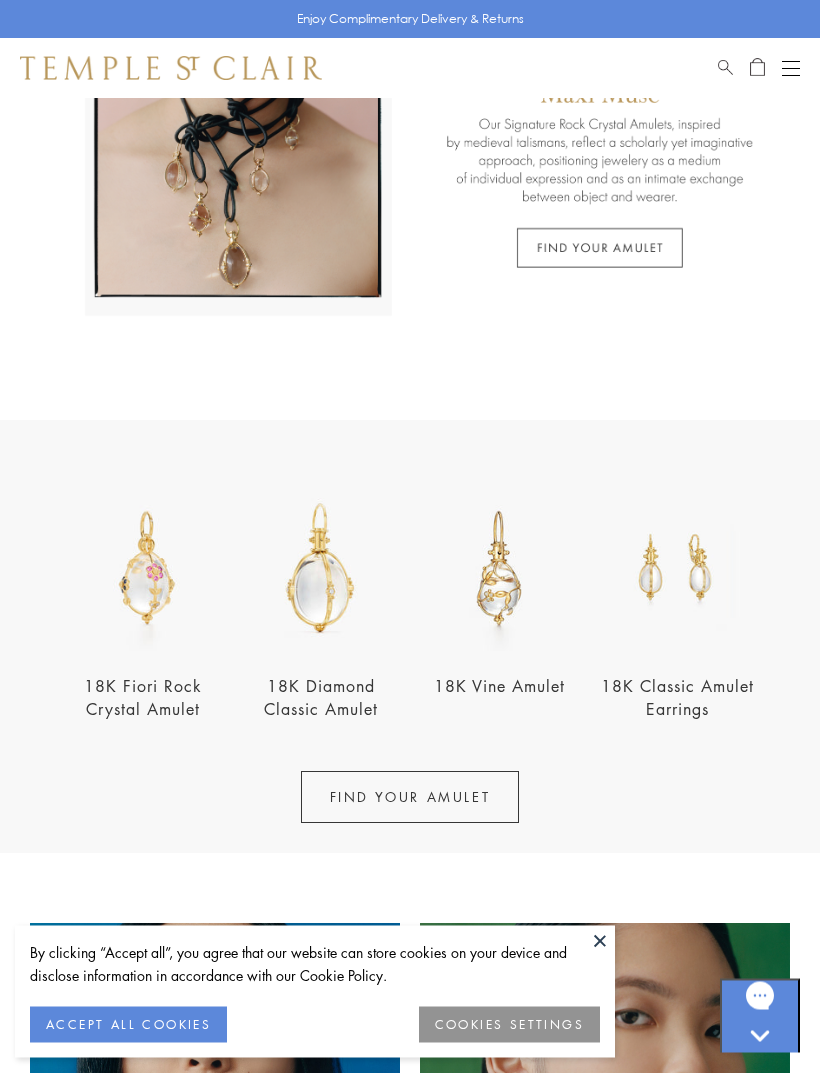 scroll, scrollTop: 278, scrollLeft: 0, axis: vertical 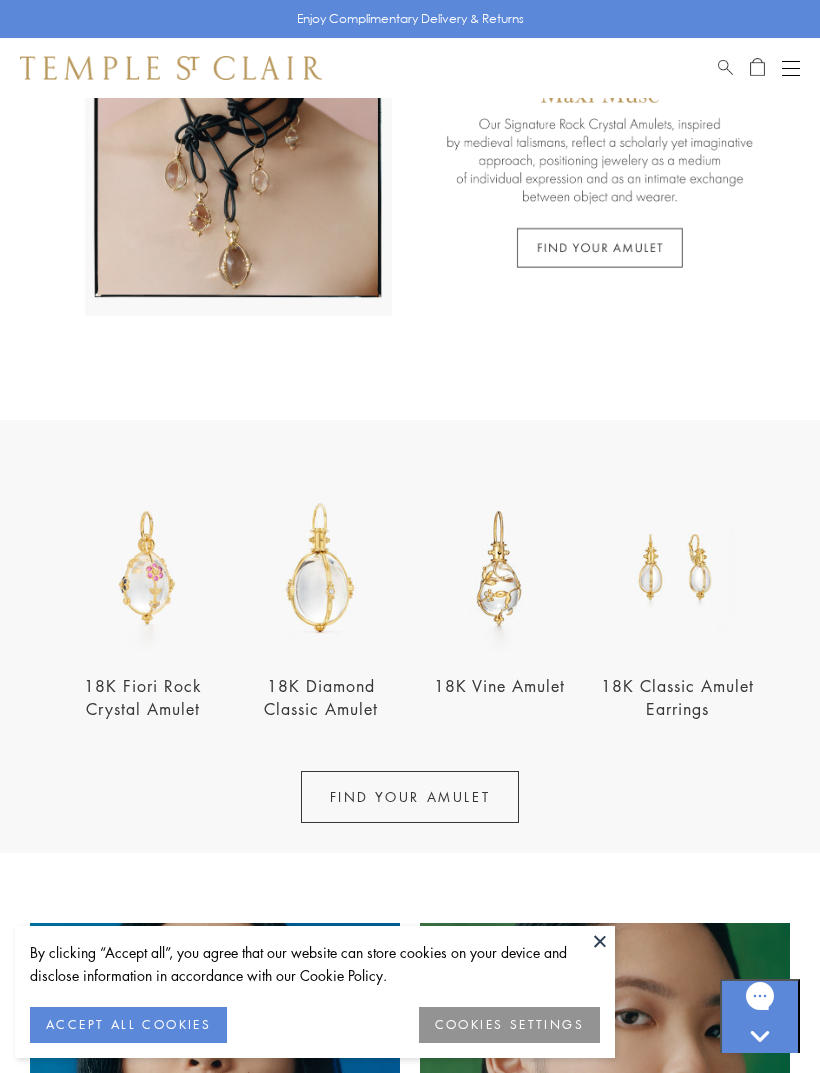 click on "FIND YOUR AMULET" at bounding box center [410, 797] 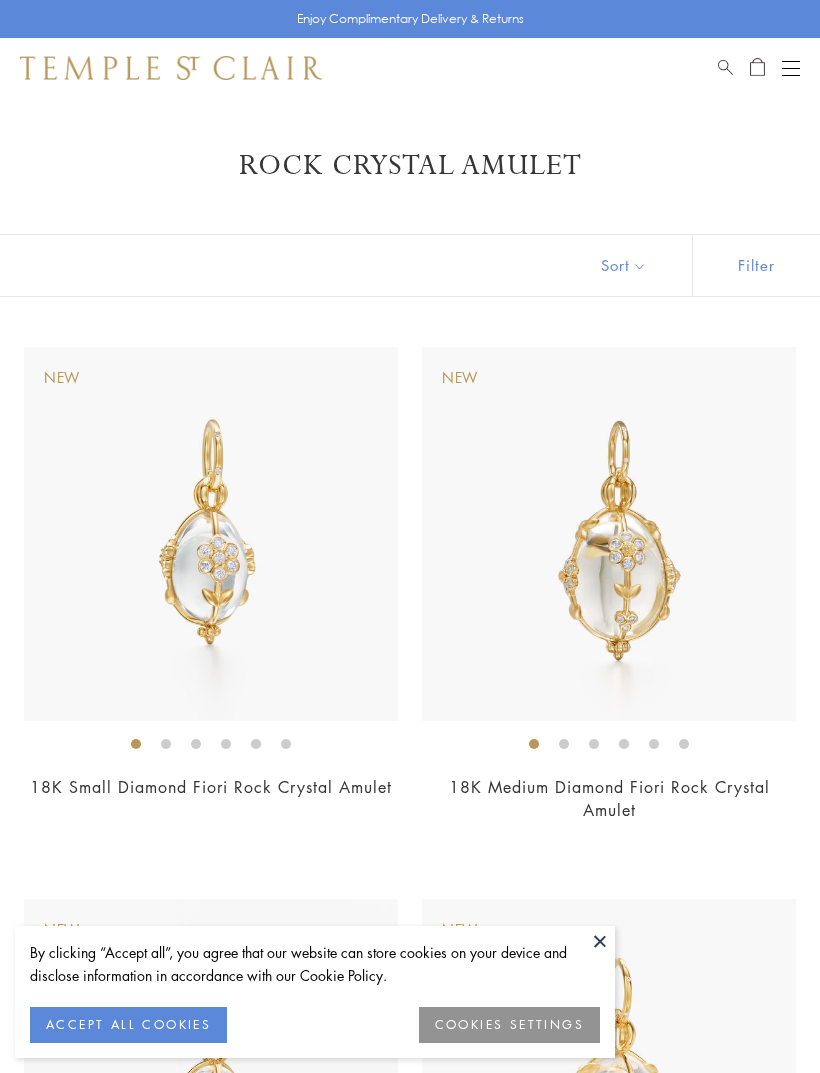 scroll, scrollTop: 0, scrollLeft: 0, axis: both 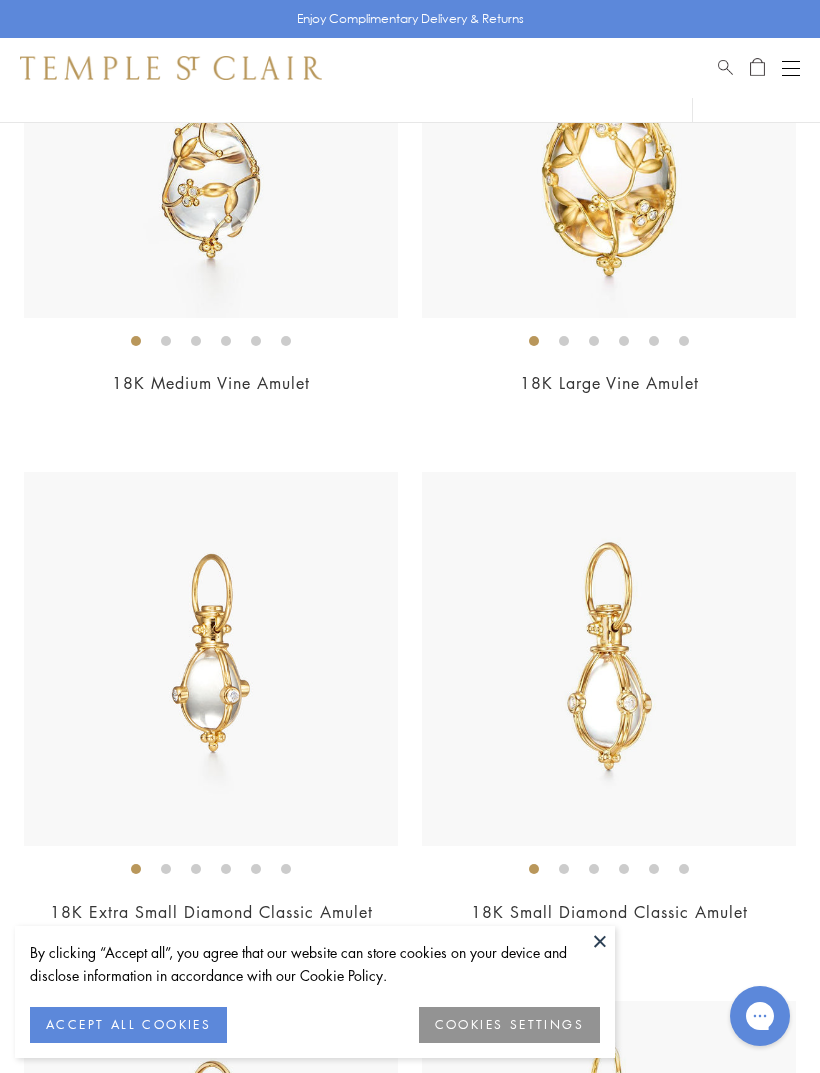 click at bounding box center (211, 659) 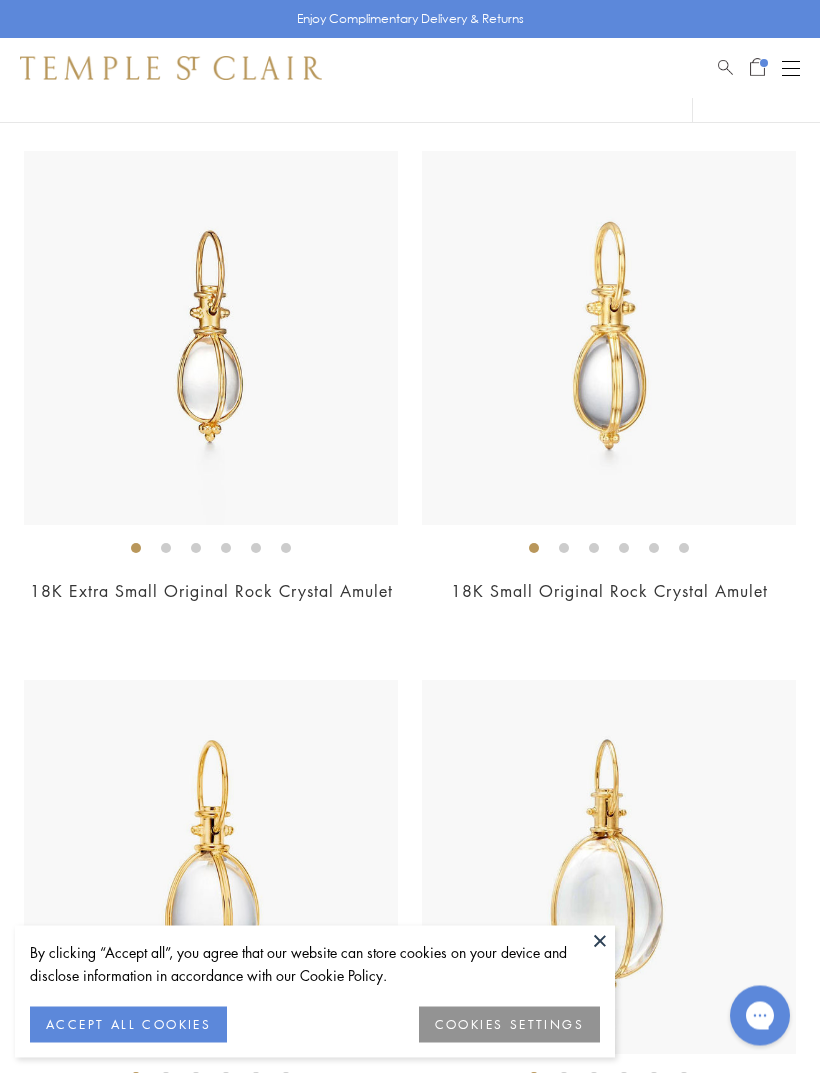 scroll, scrollTop: 8177, scrollLeft: 0, axis: vertical 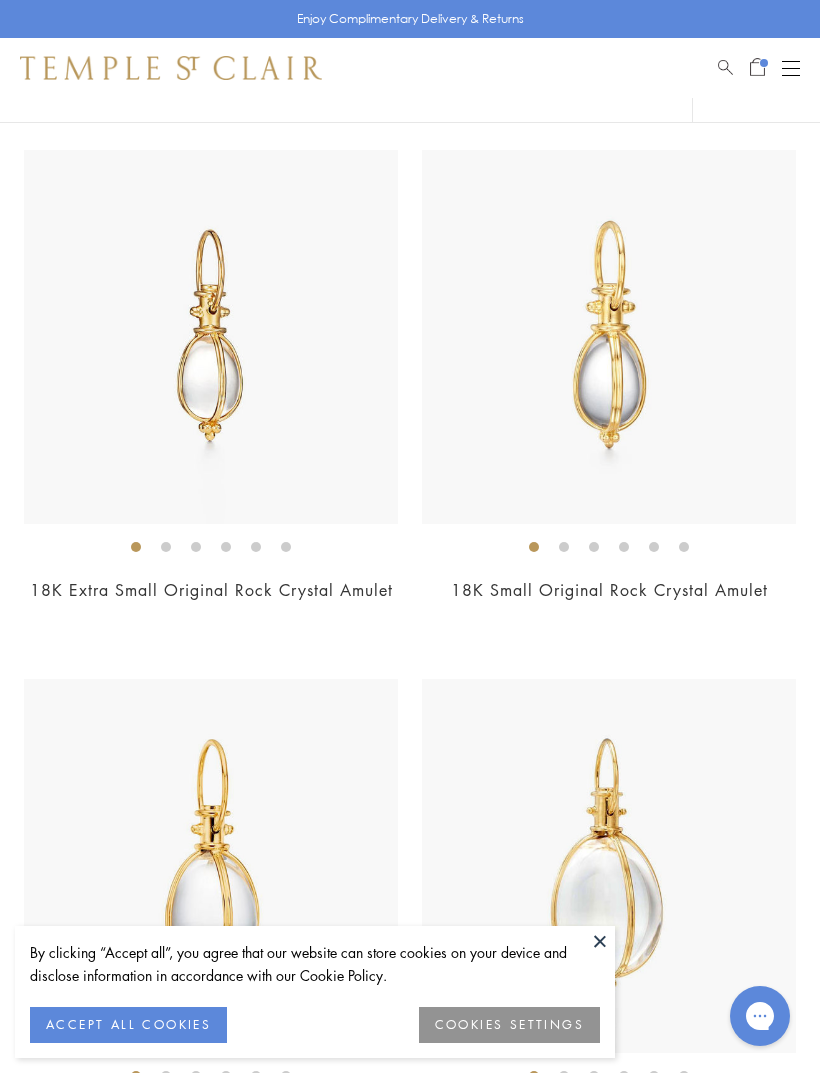 click at bounding box center (211, 337) 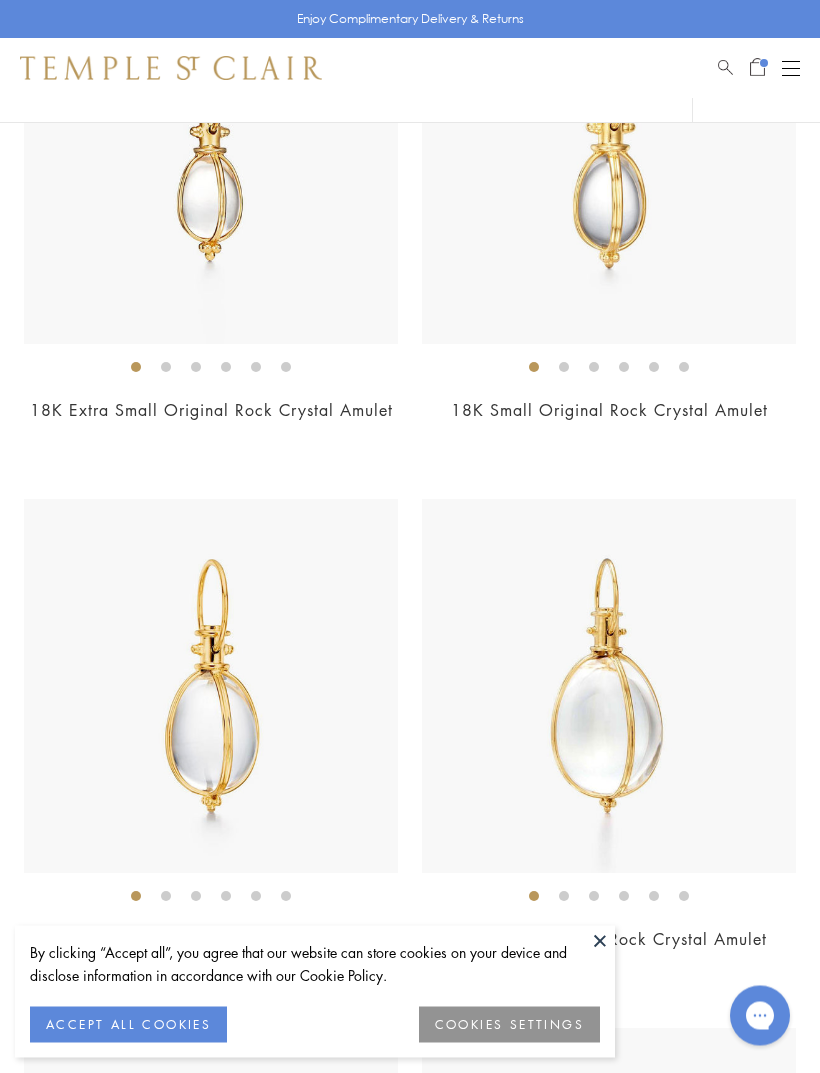 scroll, scrollTop: 8357, scrollLeft: 0, axis: vertical 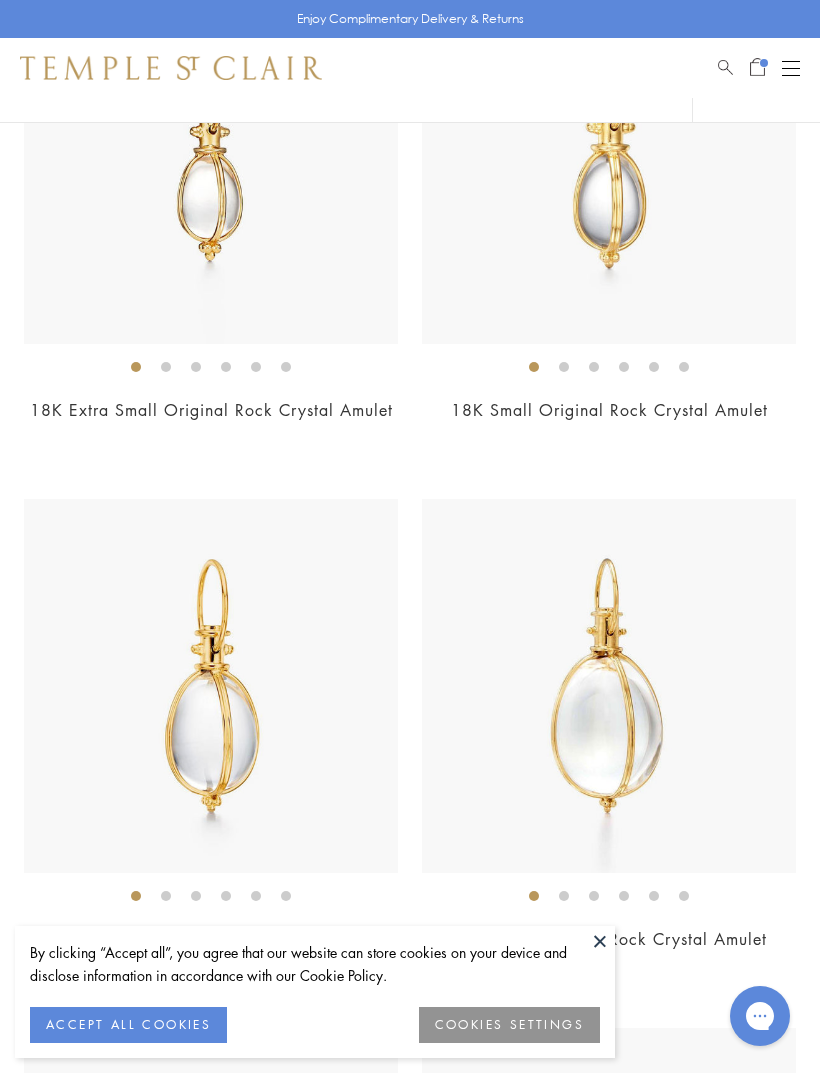 click at bounding box center (609, 157) 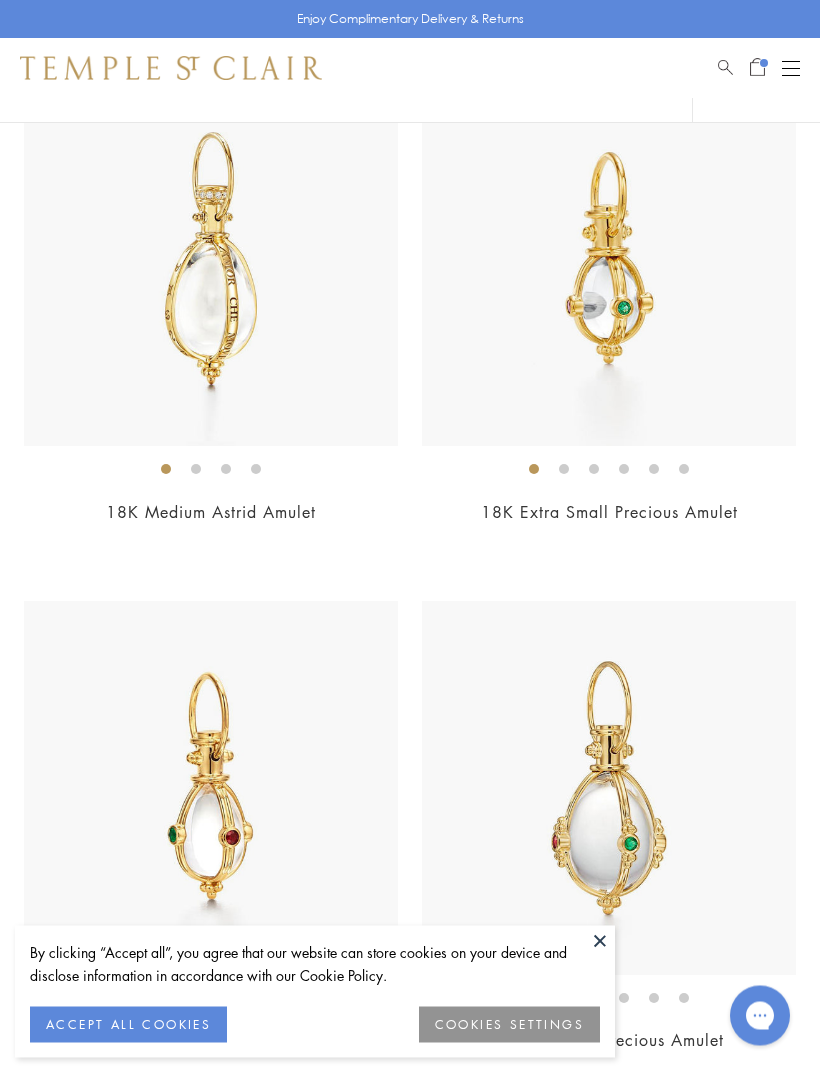 scroll, scrollTop: 10371, scrollLeft: 0, axis: vertical 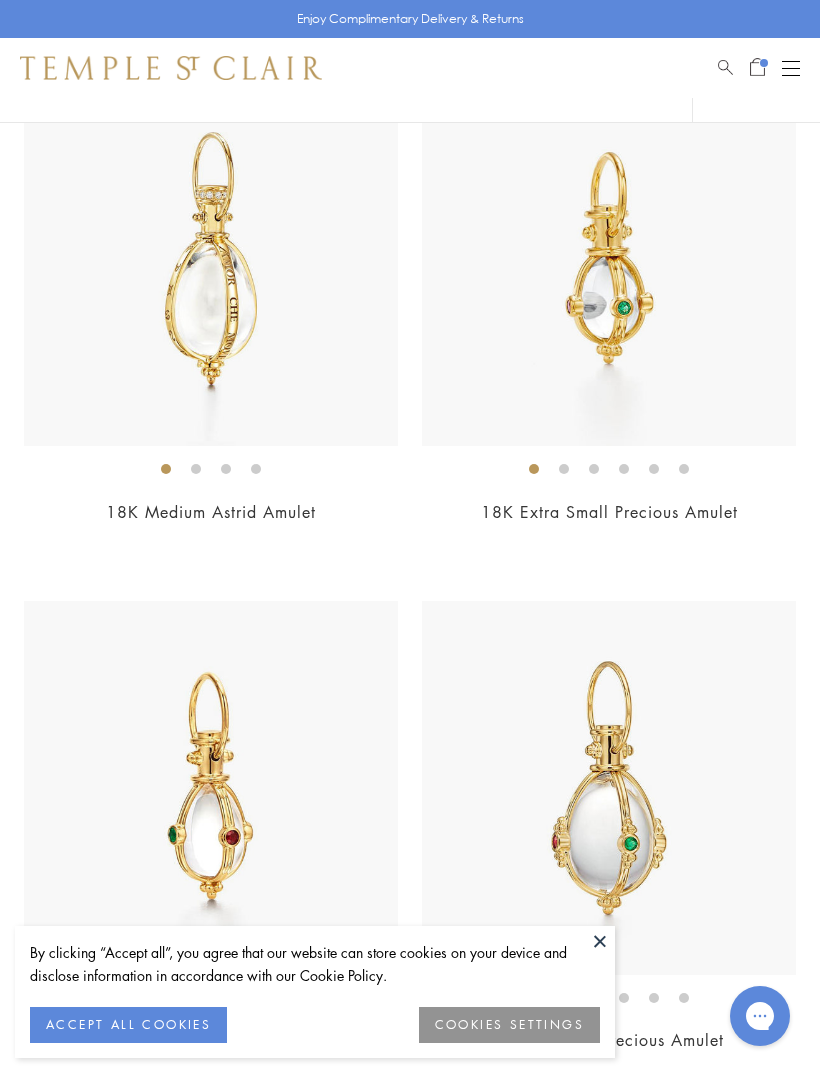 click at bounding box center (609, 259) 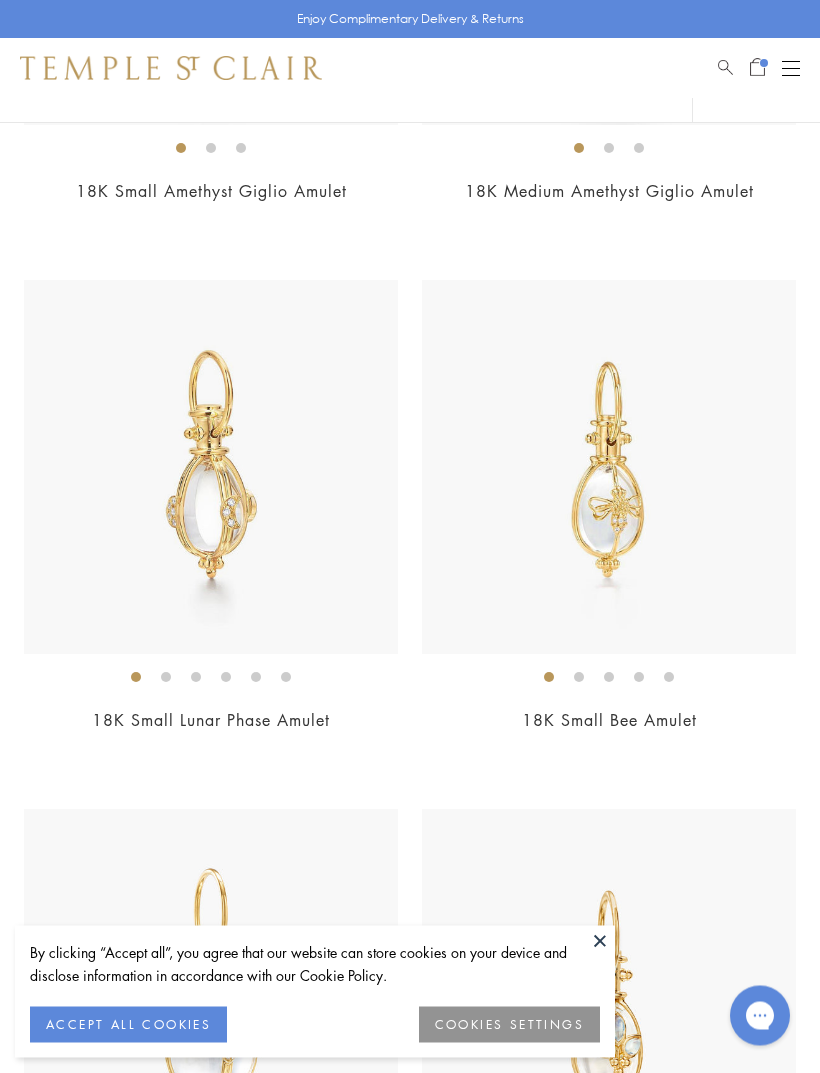 scroll, scrollTop: 13316, scrollLeft: 0, axis: vertical 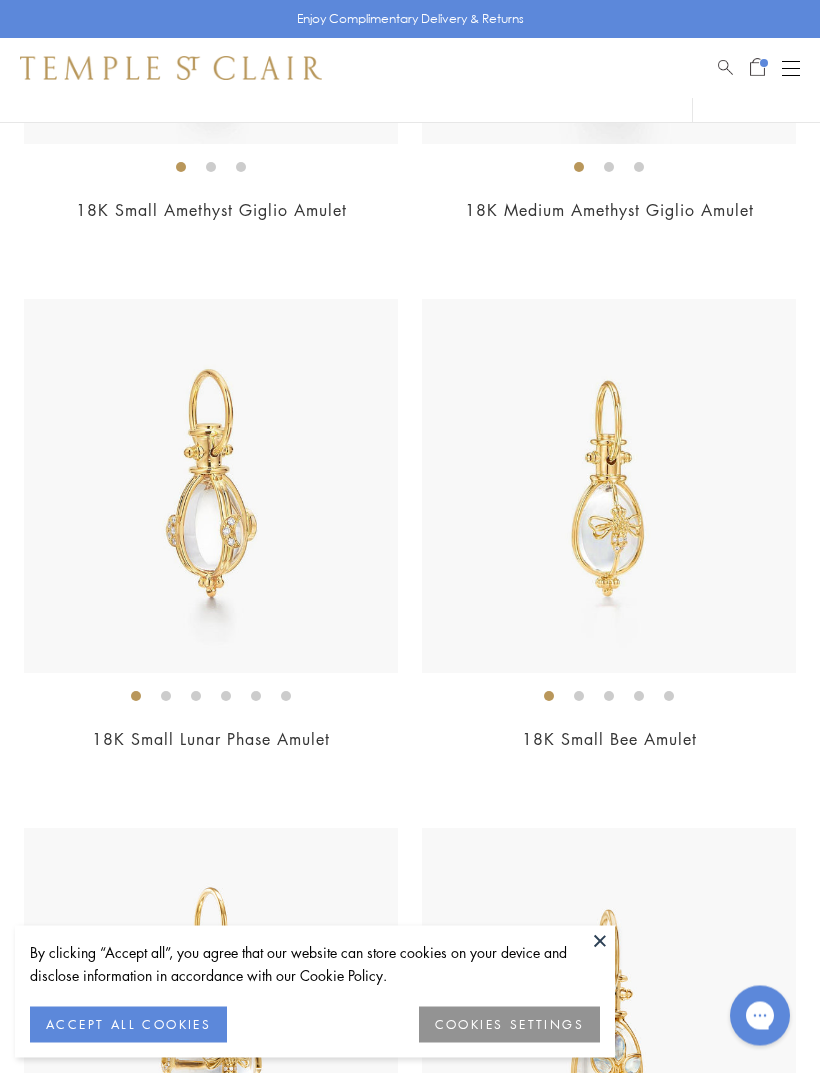 click at bounding box center [609, 487] 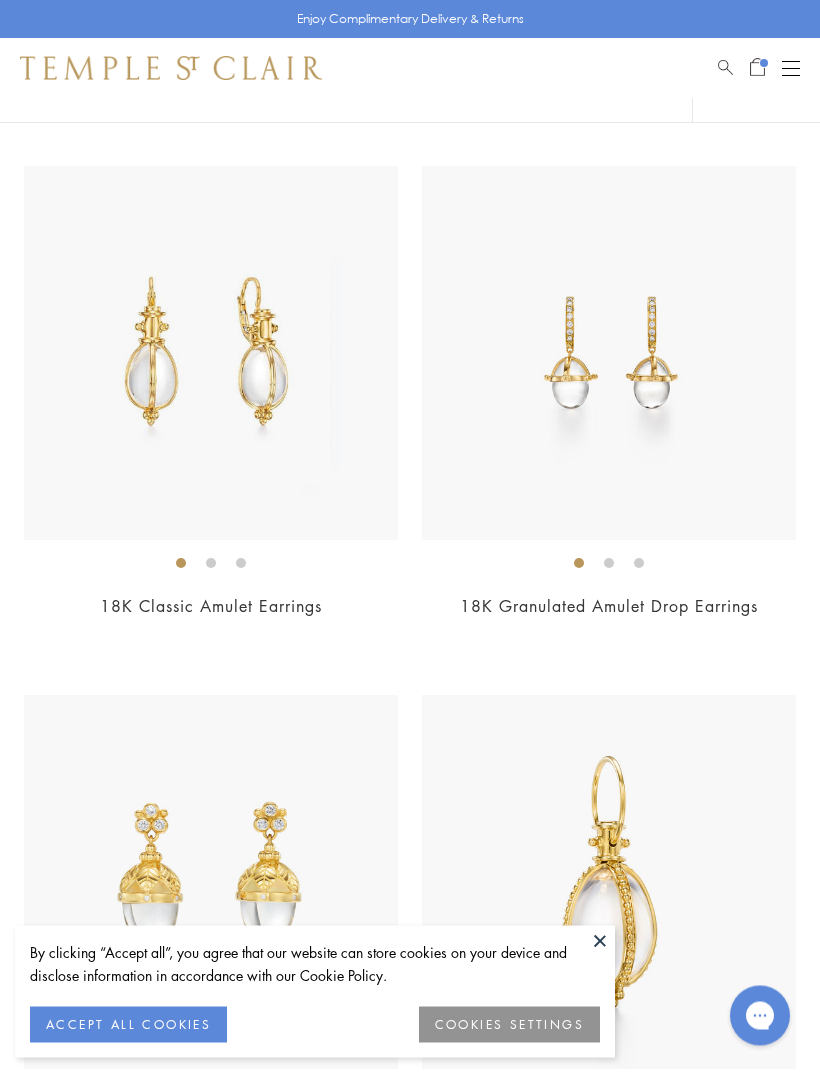 scroll, scrollTop: 18211, scrollLeft: 0, axis: vertical 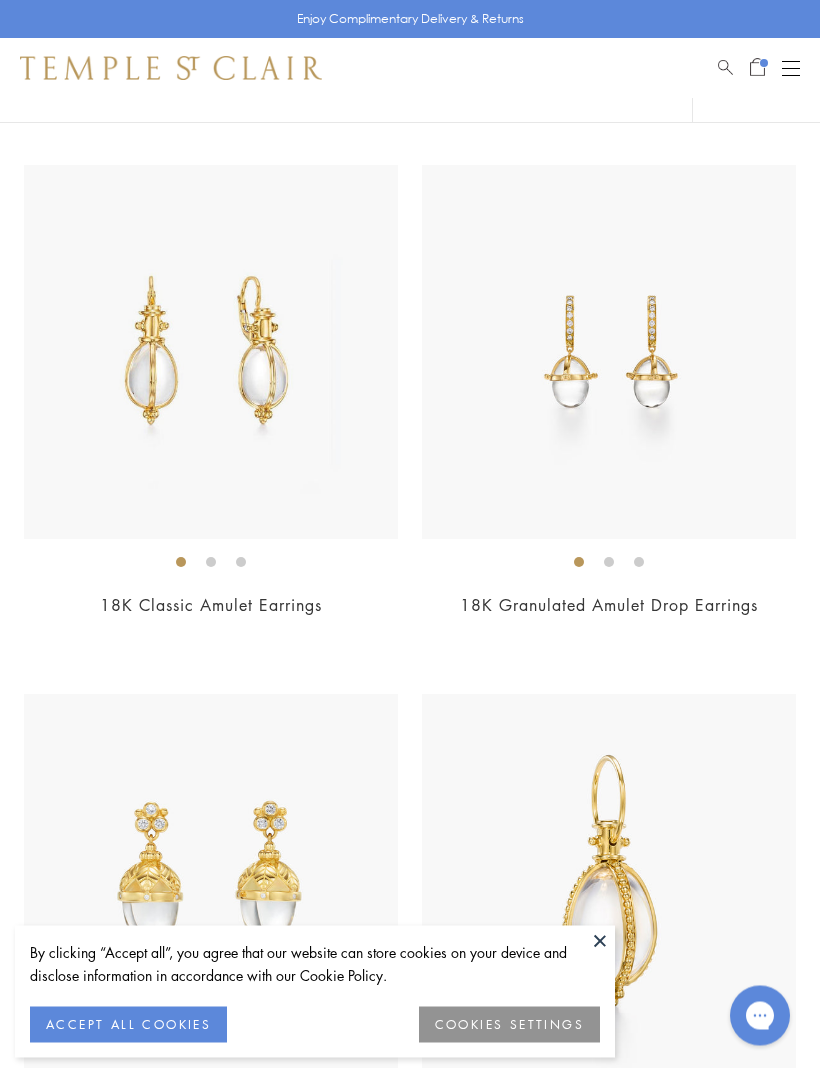 click at bounding box center (211, 353) 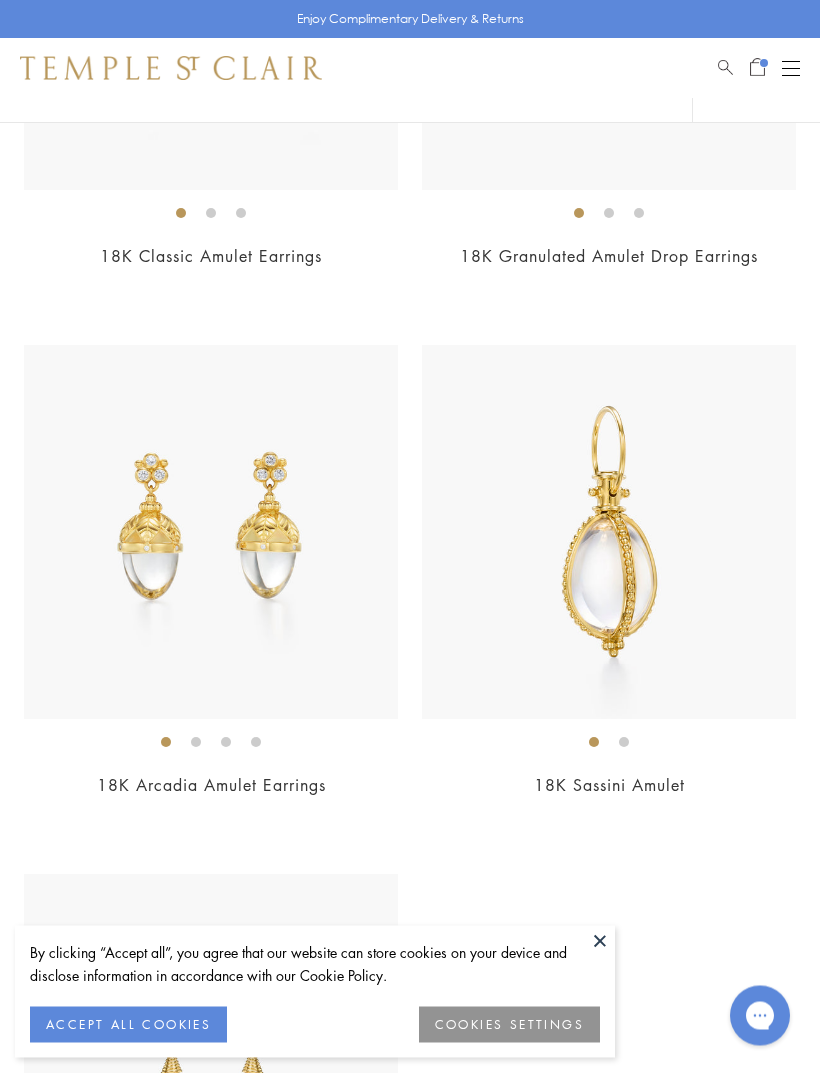 scroll, scrollTop: 18563, scrollLeft: 0, axis: vertical 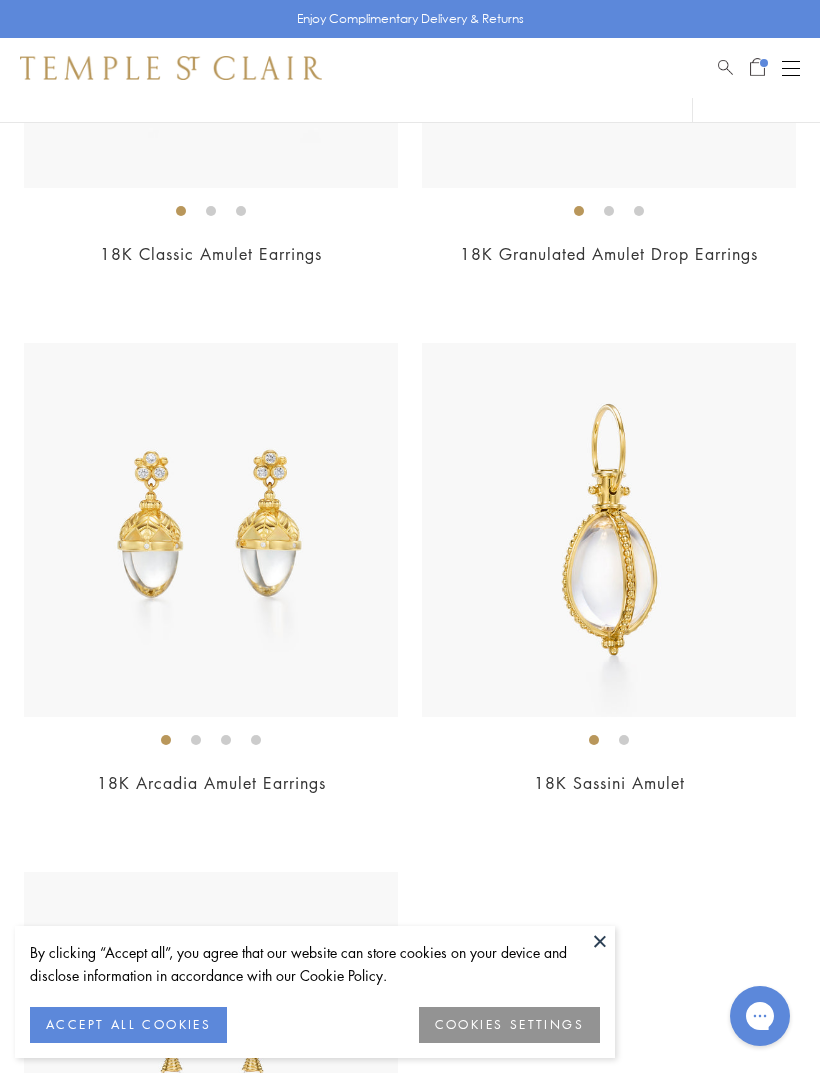 click at bounding box center (609, 530) 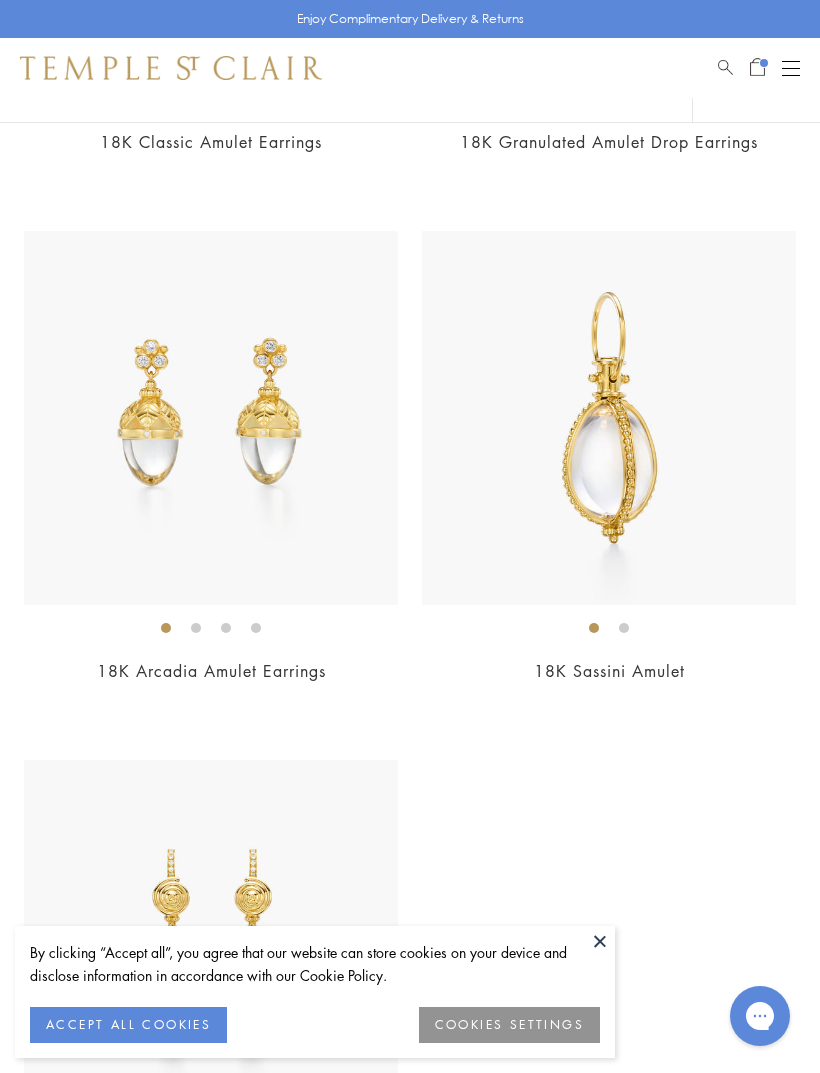 scroll, scrollTop: 18742, scrollLeft: 0, axis: vertical 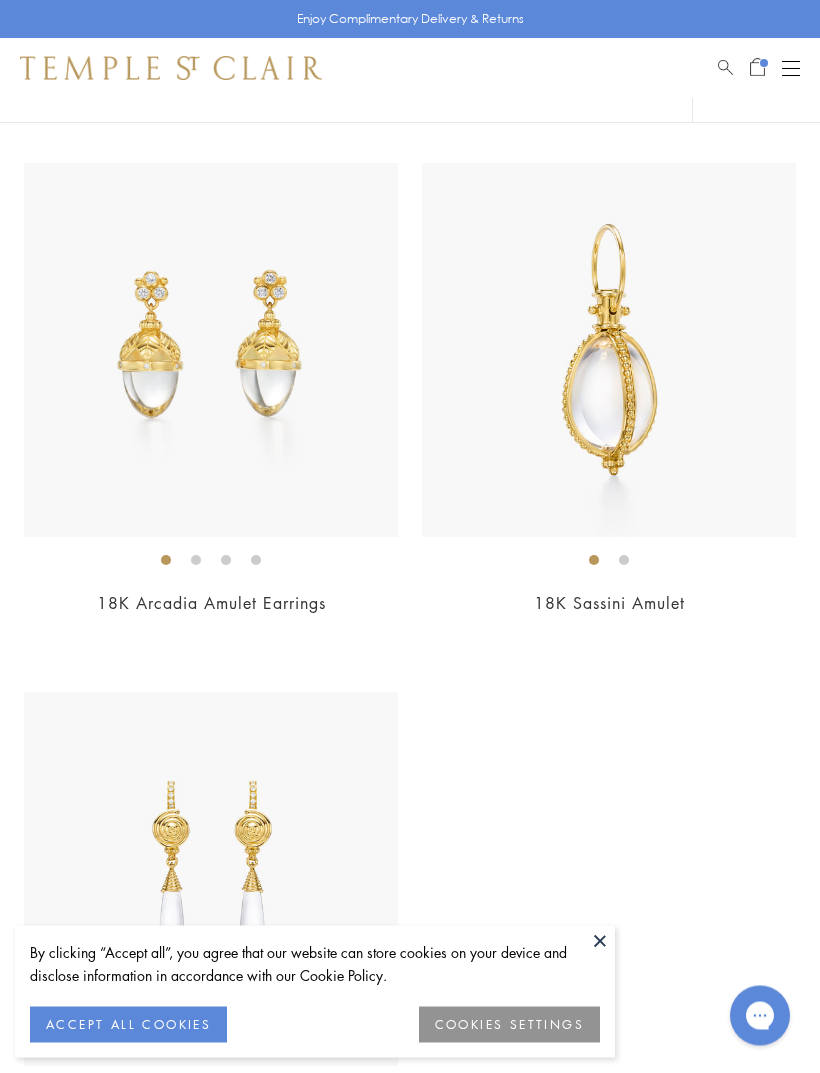 click at bounding box center (600, 941) 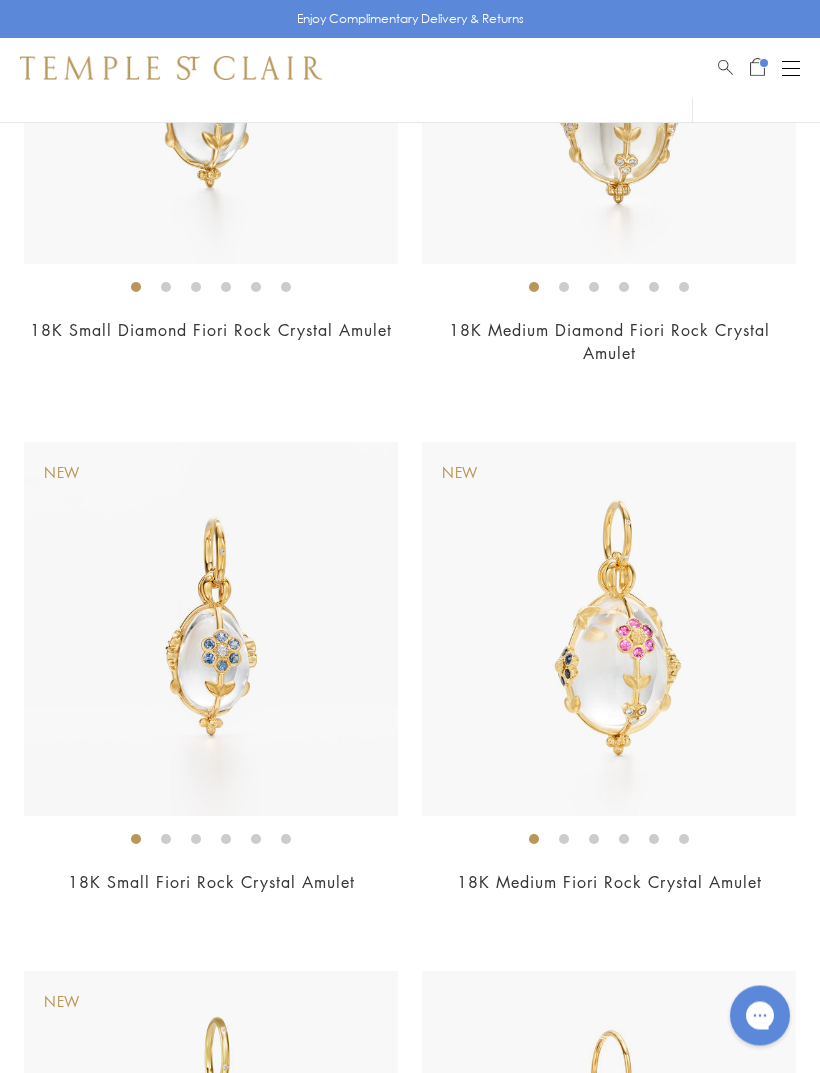scroll, scrollTop: 0, scrollLeft: 0, axis: both 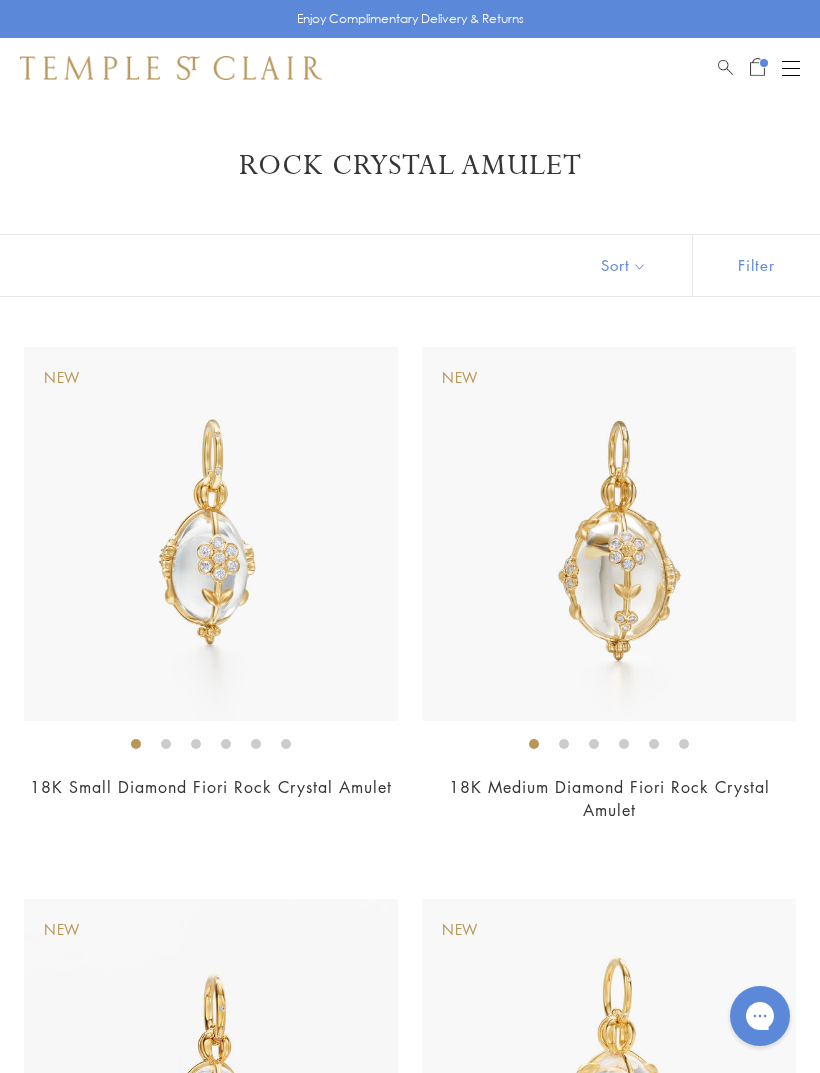 click at bounding box center (725, 64) 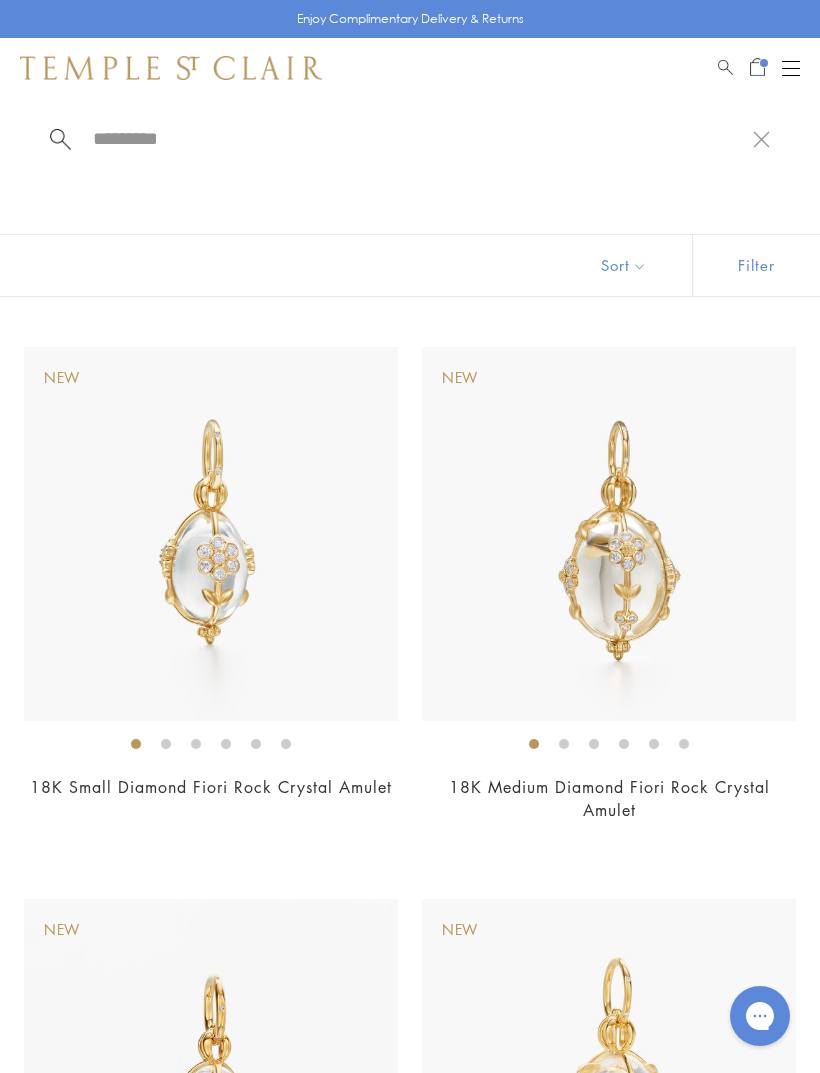 click at bounding box center [422, 138] 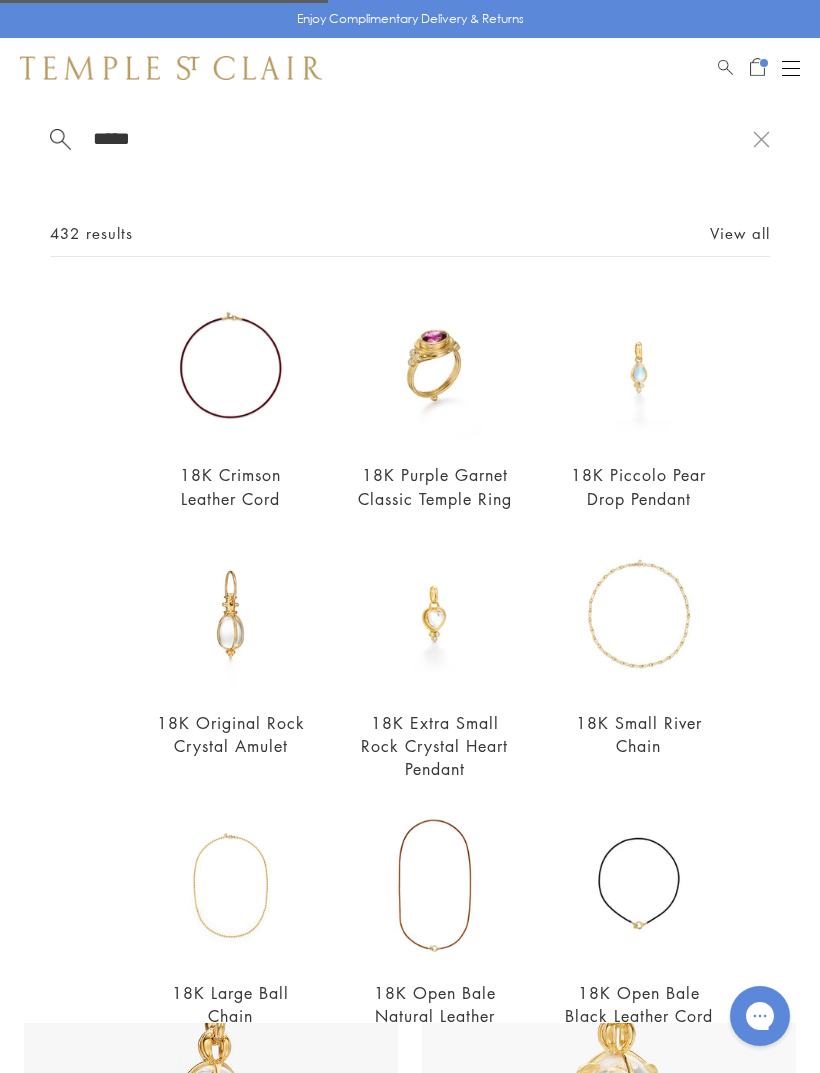 type on "******" 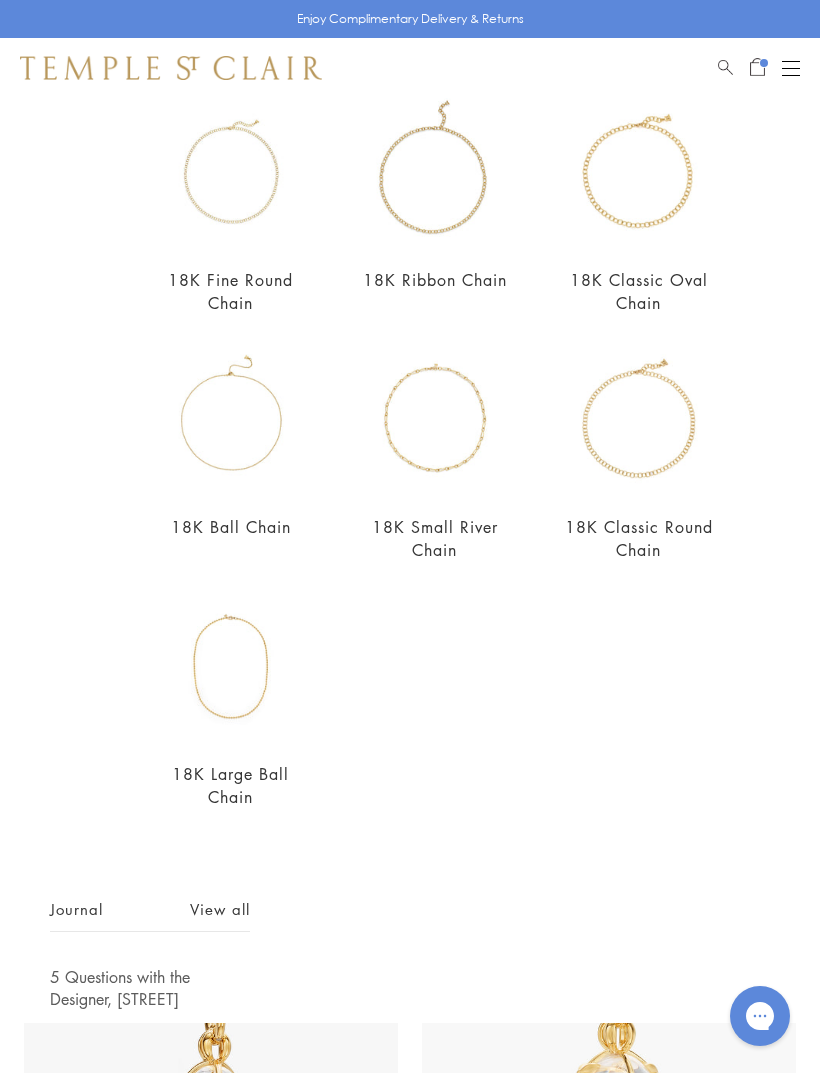 scroll, scrollTop: 445, scrollLeft: 0, axis: vertical 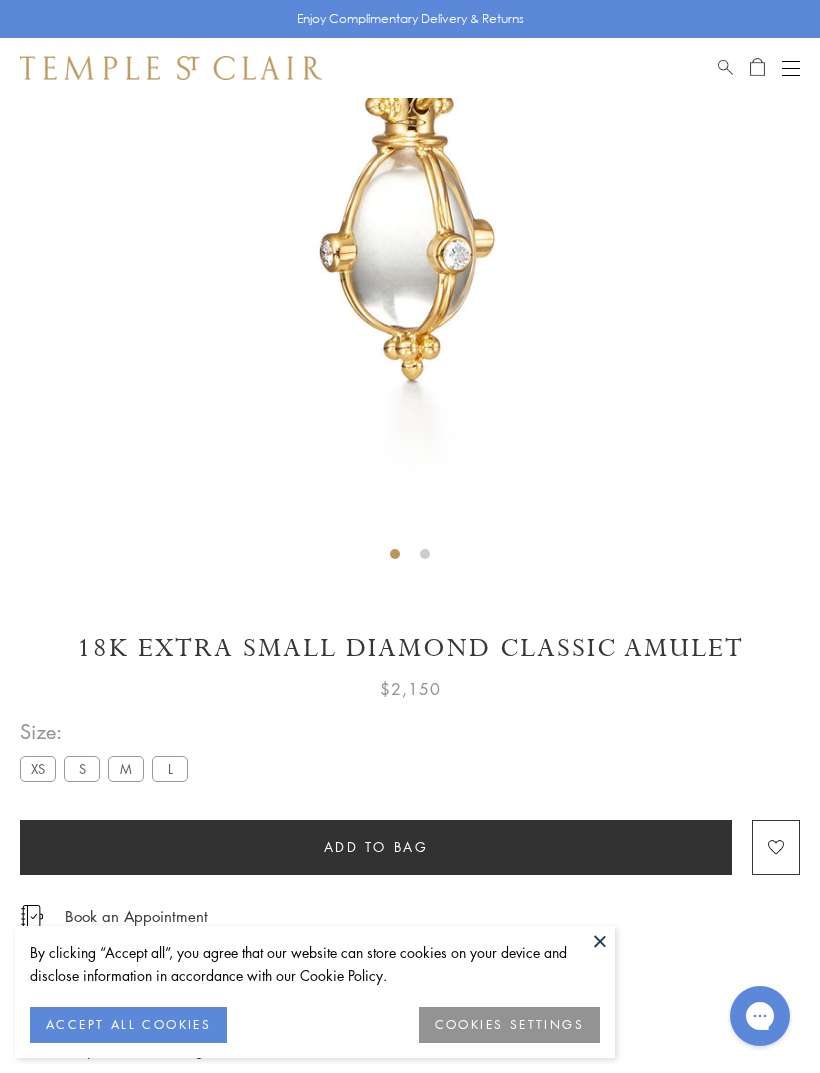 click at bounding box center (600, 941) 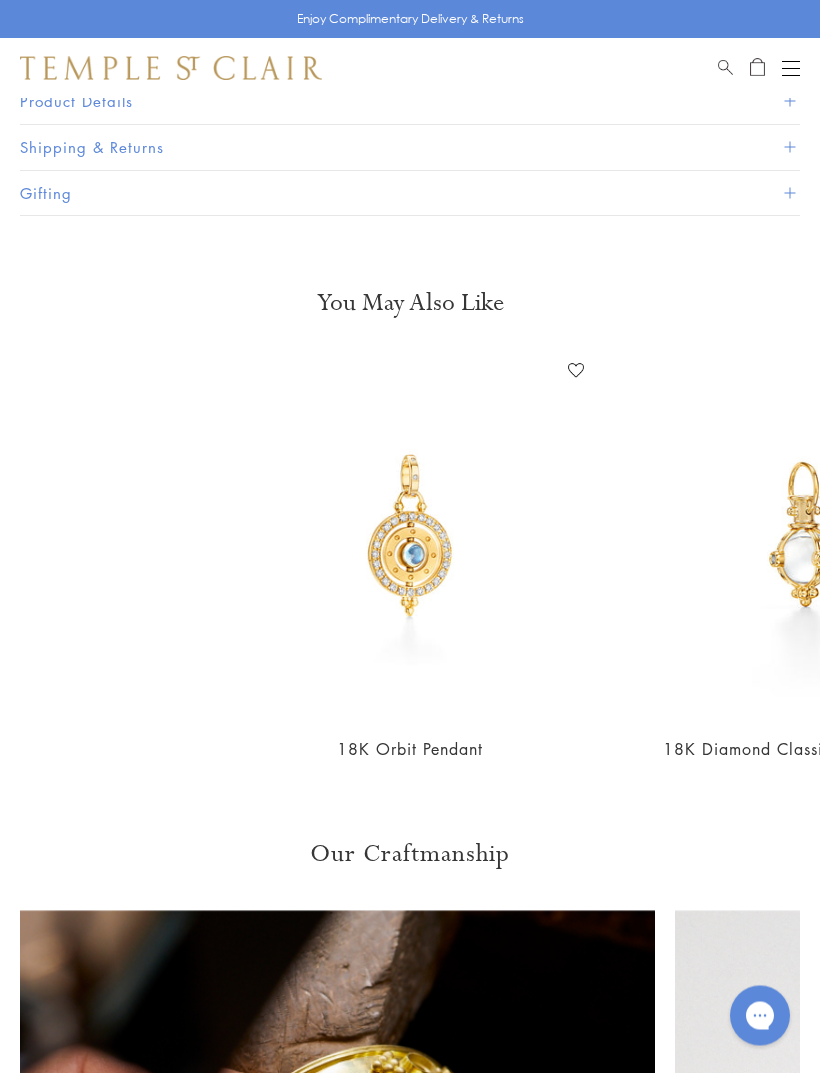 scroll, scrollTop: 1361, scrollLeft: 0, axis: vertical 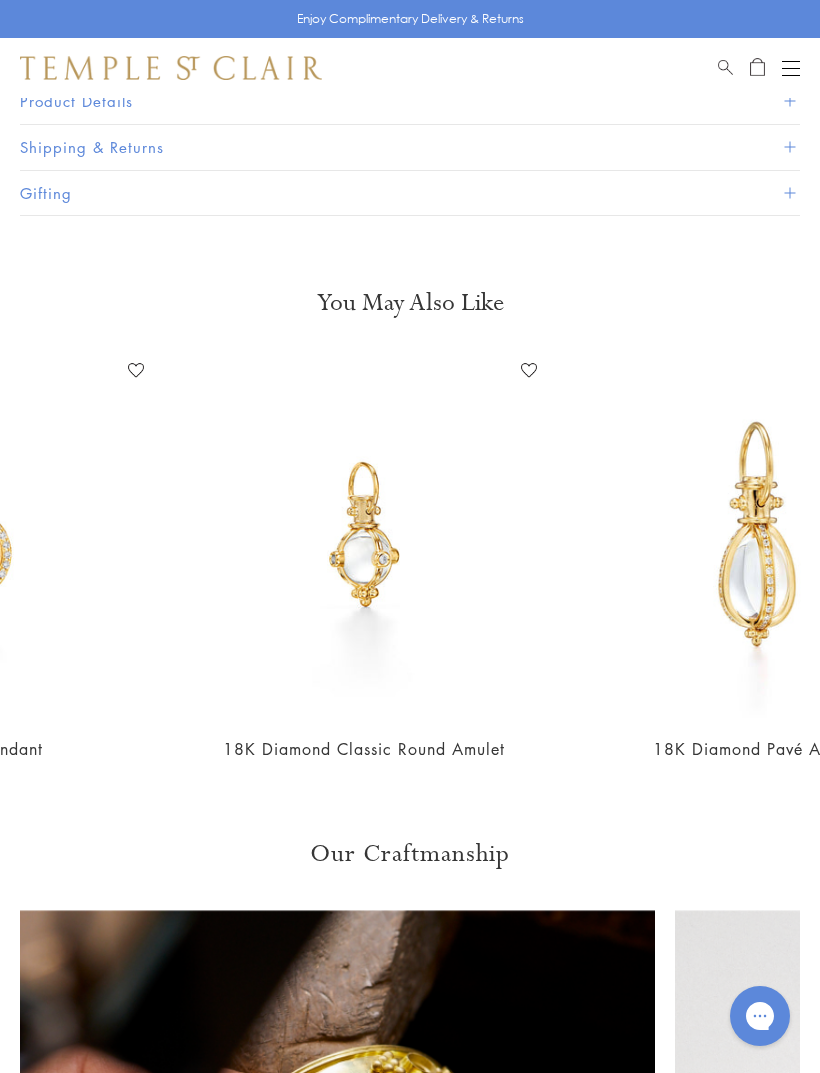 click at bounding box center [757, 536] 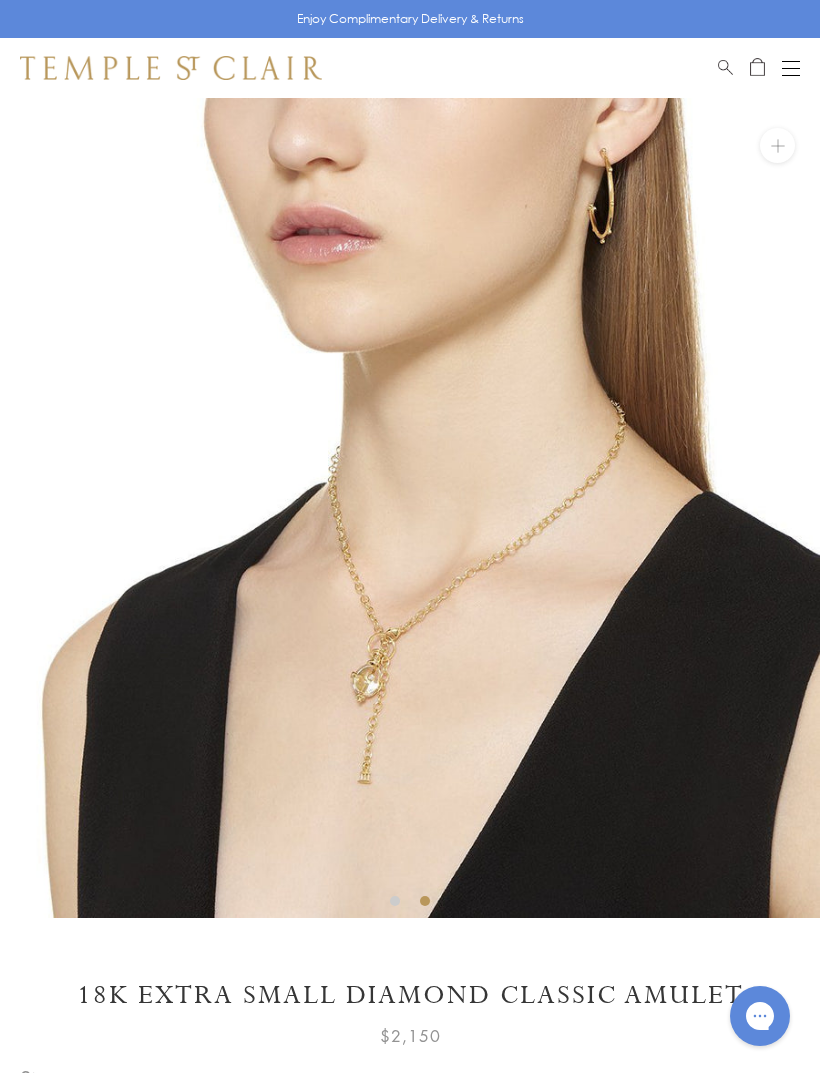 scroll, scrollTop: 1425, scrollLeft: 0, axis: vertical 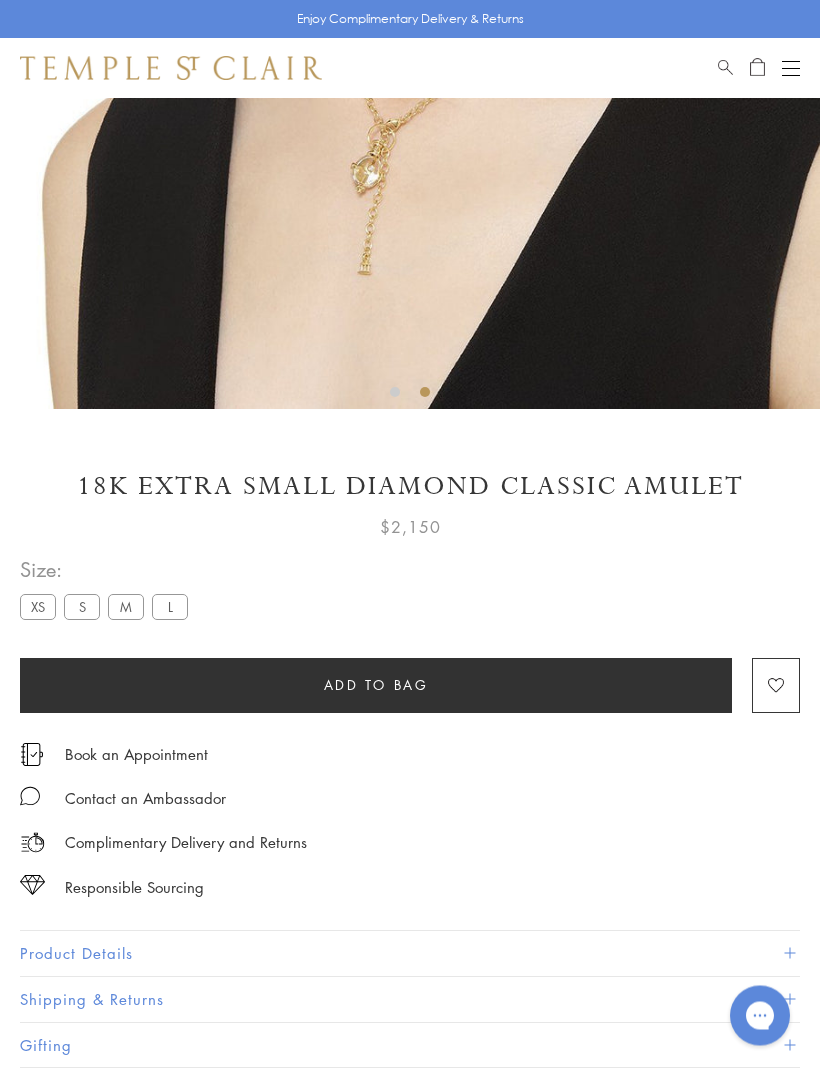 click on "Add to bag" at bounding box center [376, 686] 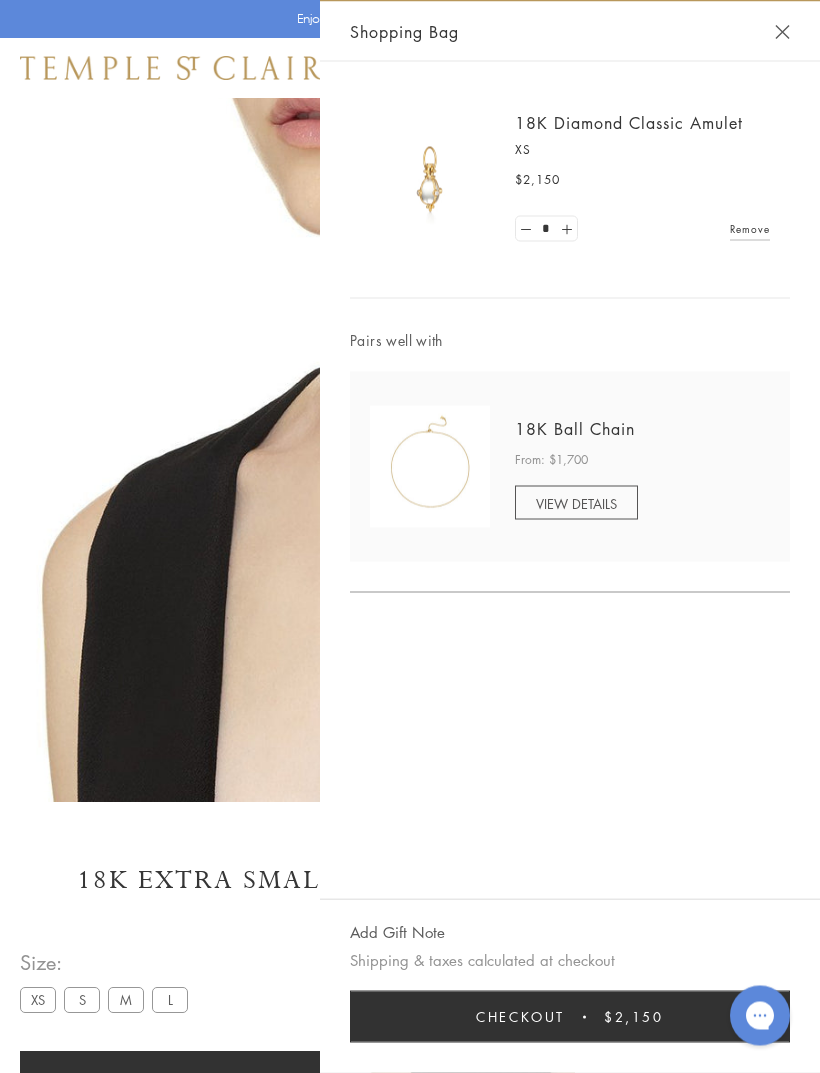 scroll, scrollTop: 0, scrollLeft: 0, axis: both 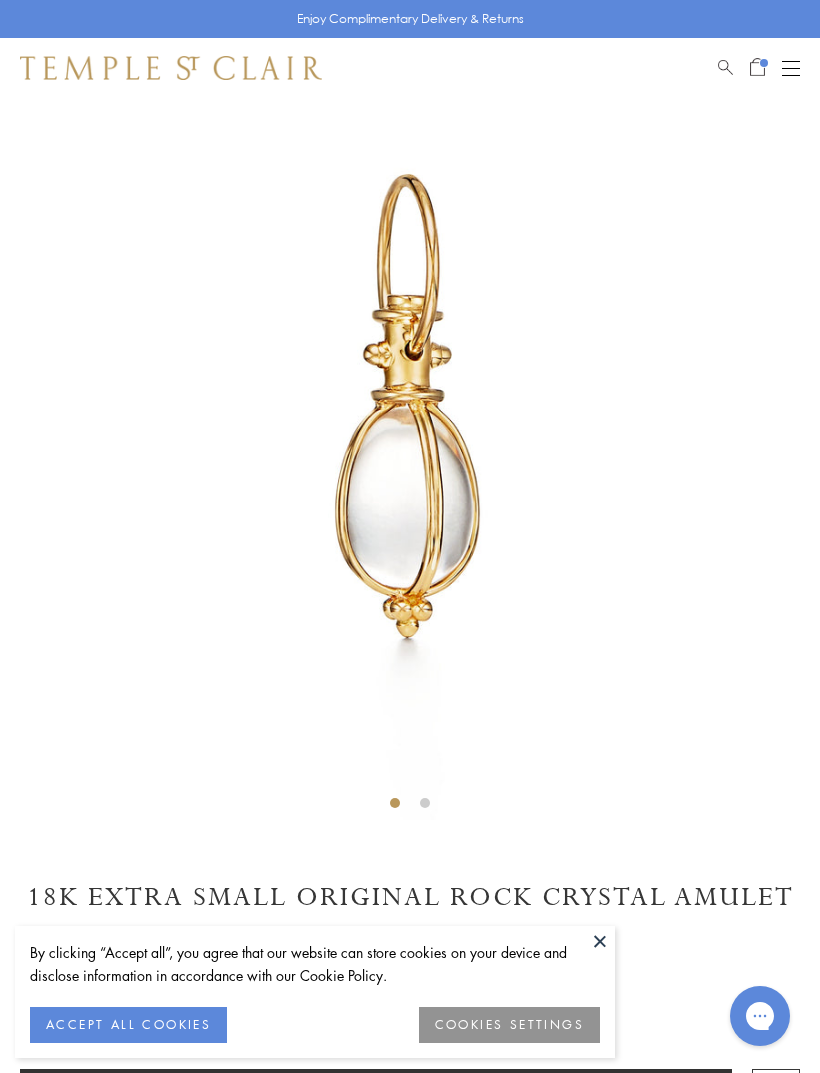 click at bounding box center [600, 941] 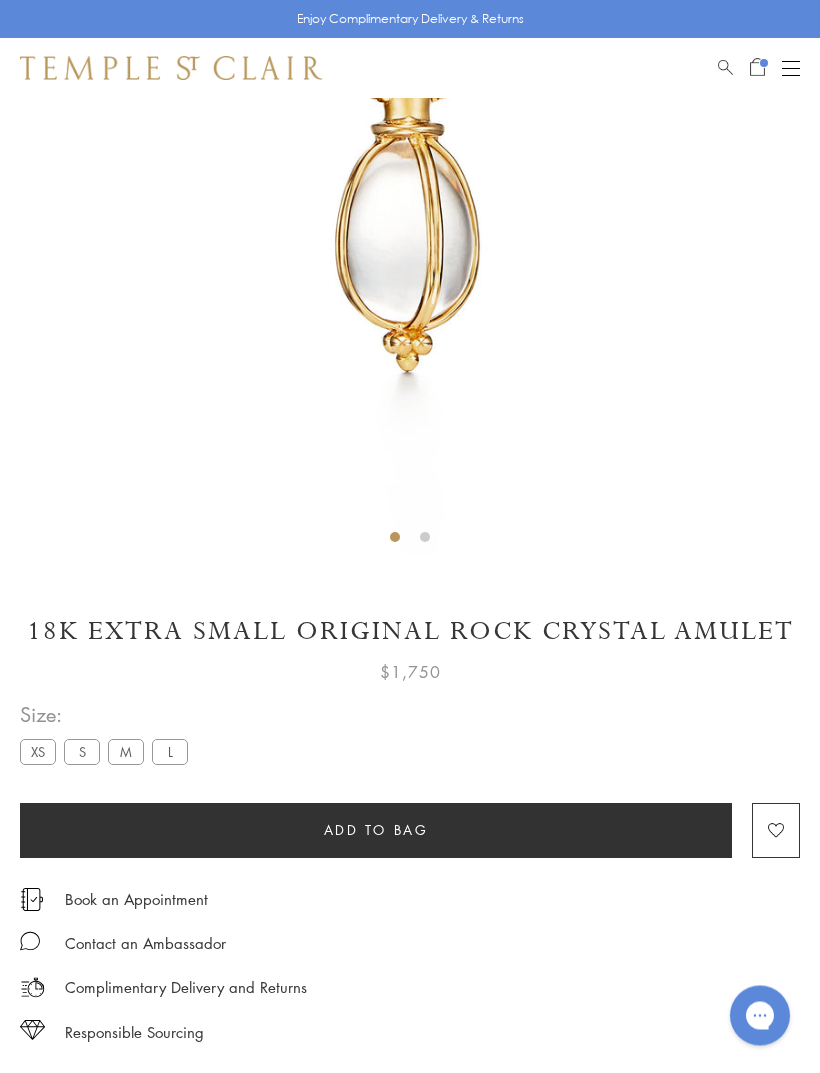 click on "Add to bag" at bounding box center [376, 831] 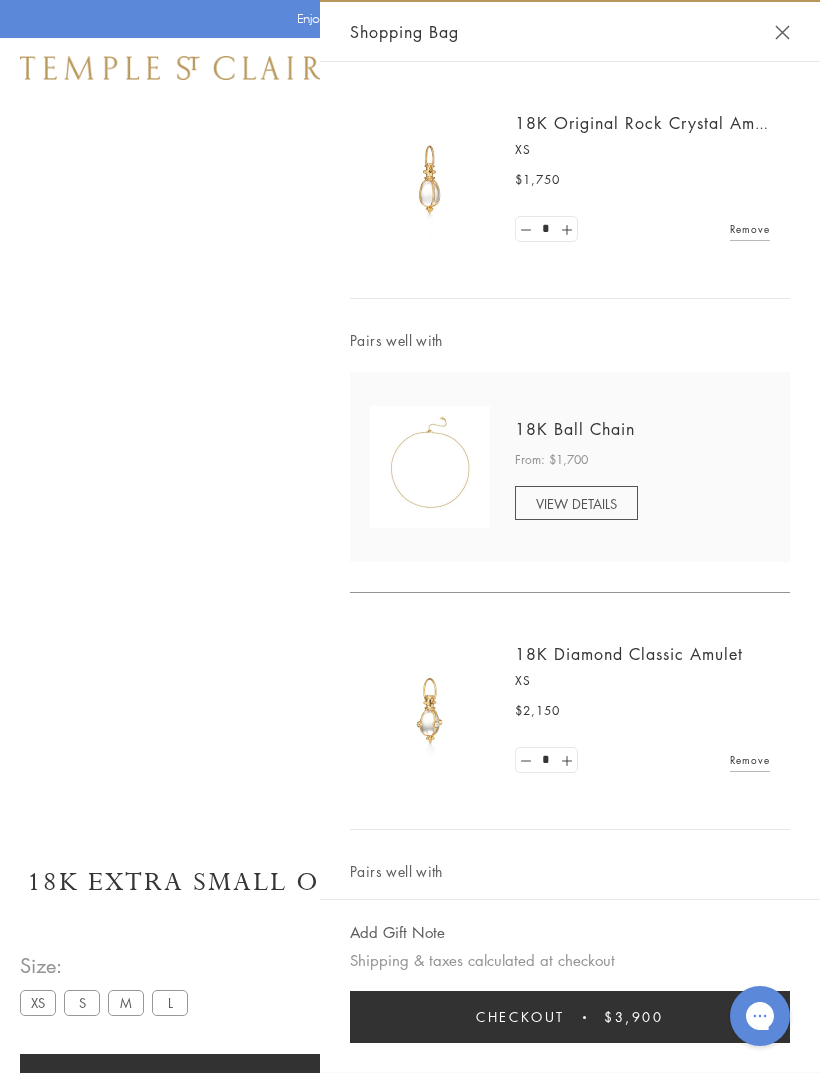 scroll, scrollTop: 0, scrollLeft: 0, axis: both 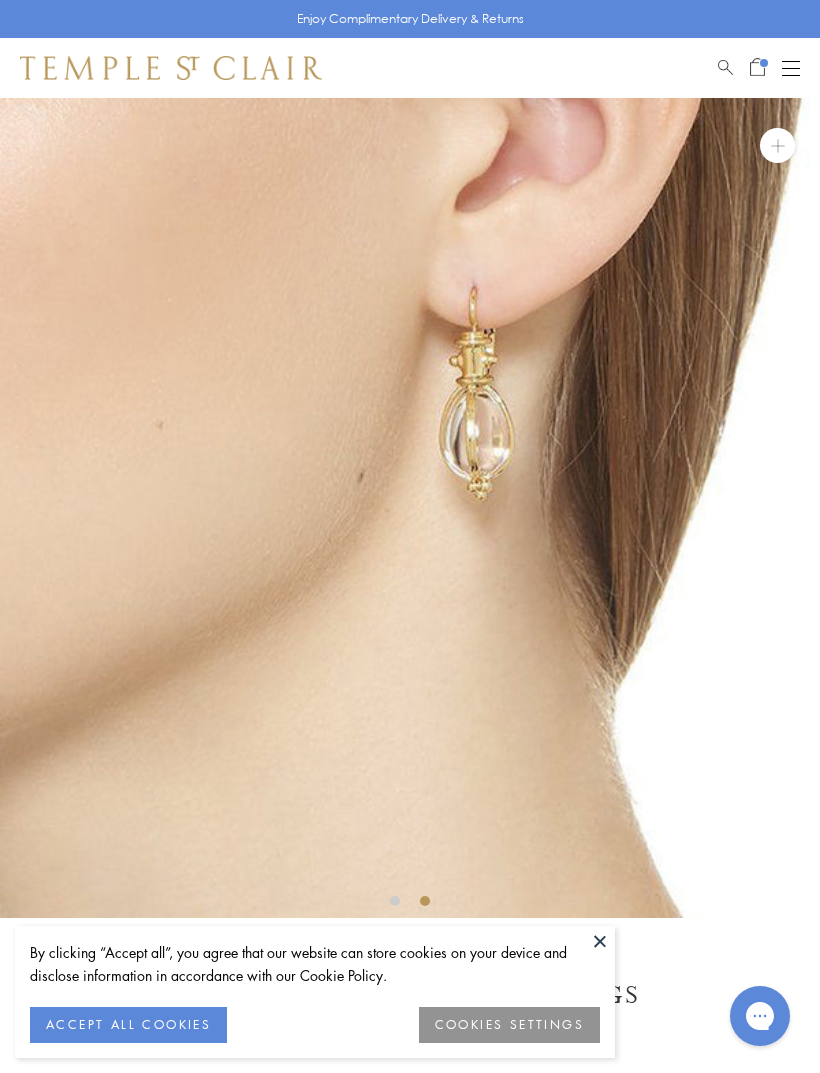 click at bounding box center (777, 145) 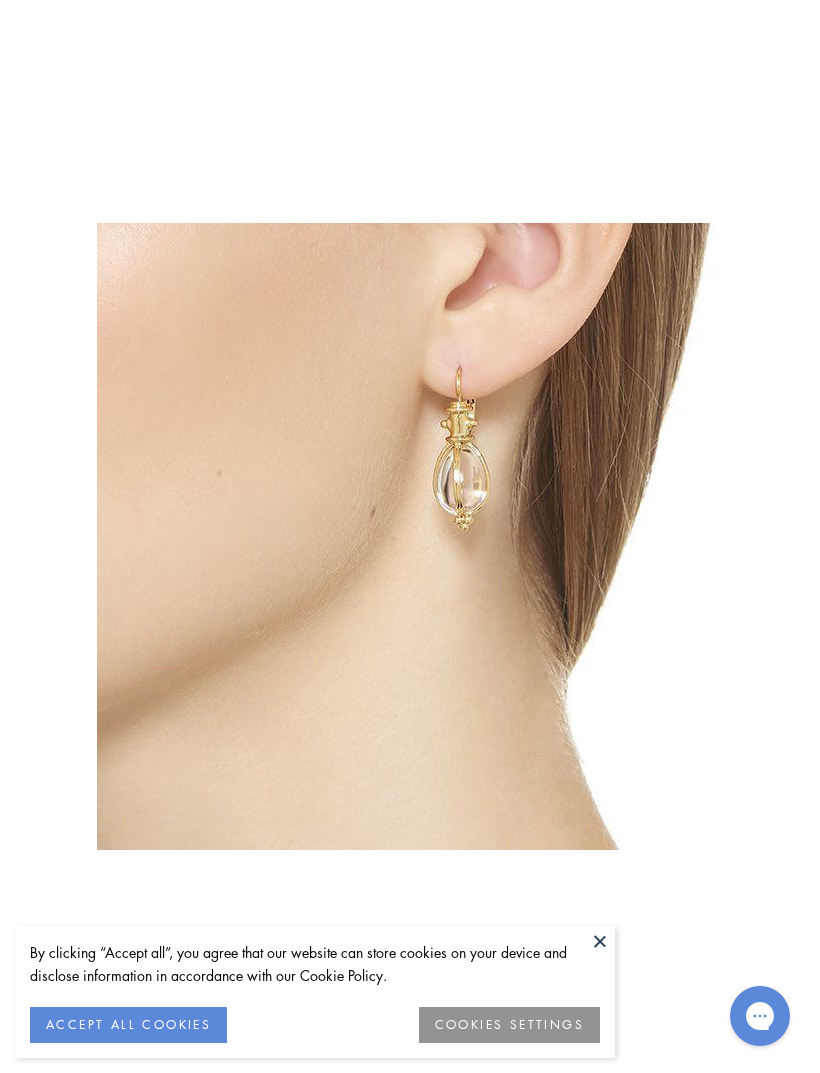 click at bounding box center [600, 941] 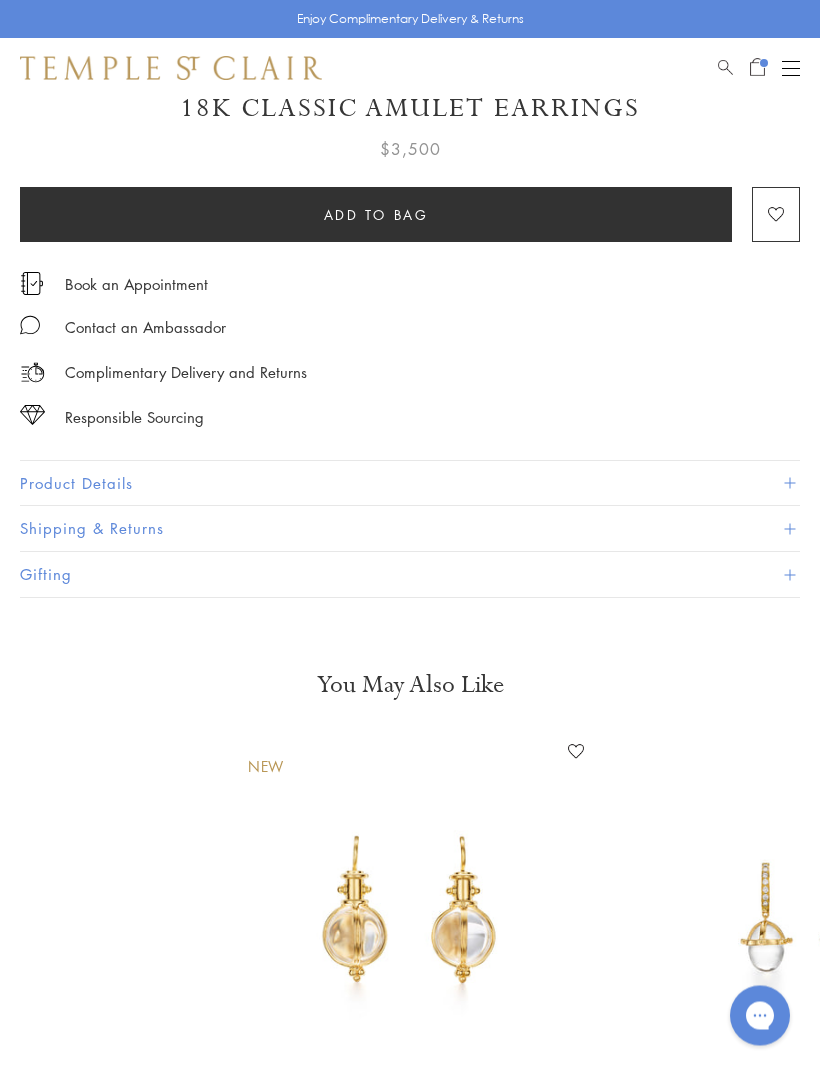 scroll, scrollTop: 887, scrollLeft: 0, axis: vertical 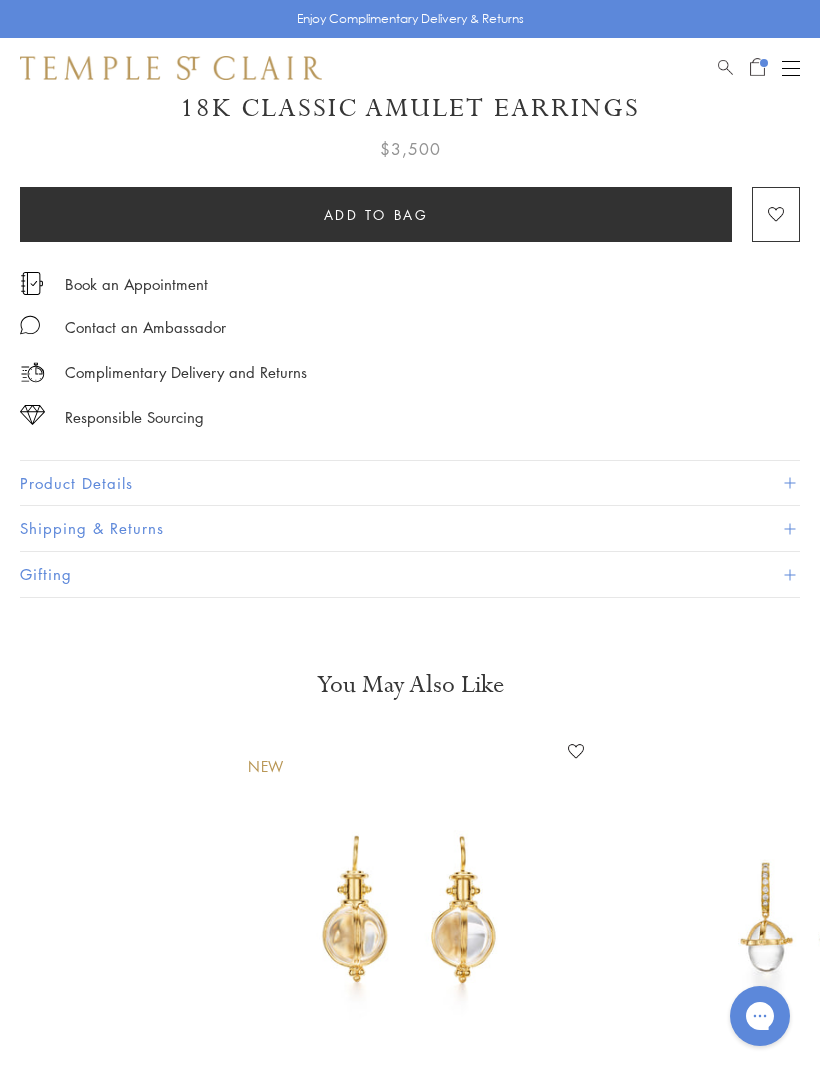 click on "Product Details" at bounding box center [410, 483] 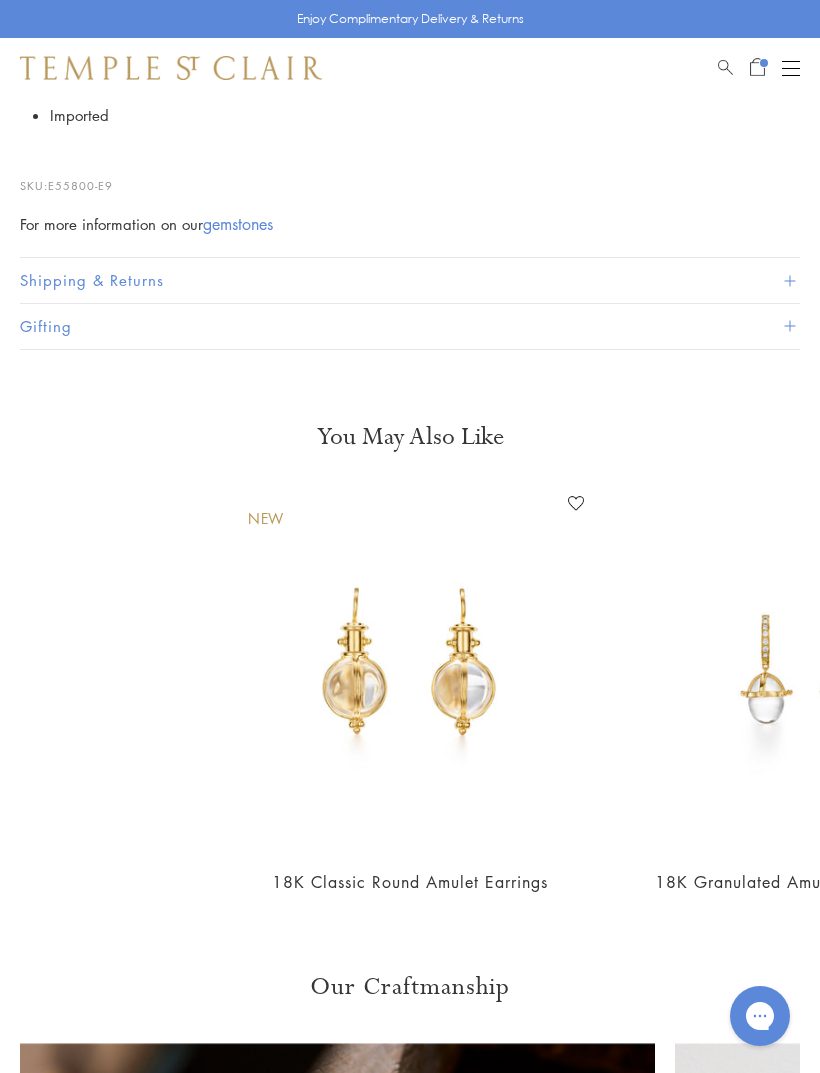 scroll, scrollTop: 1543, scrollLeft: 0, axis: vertical 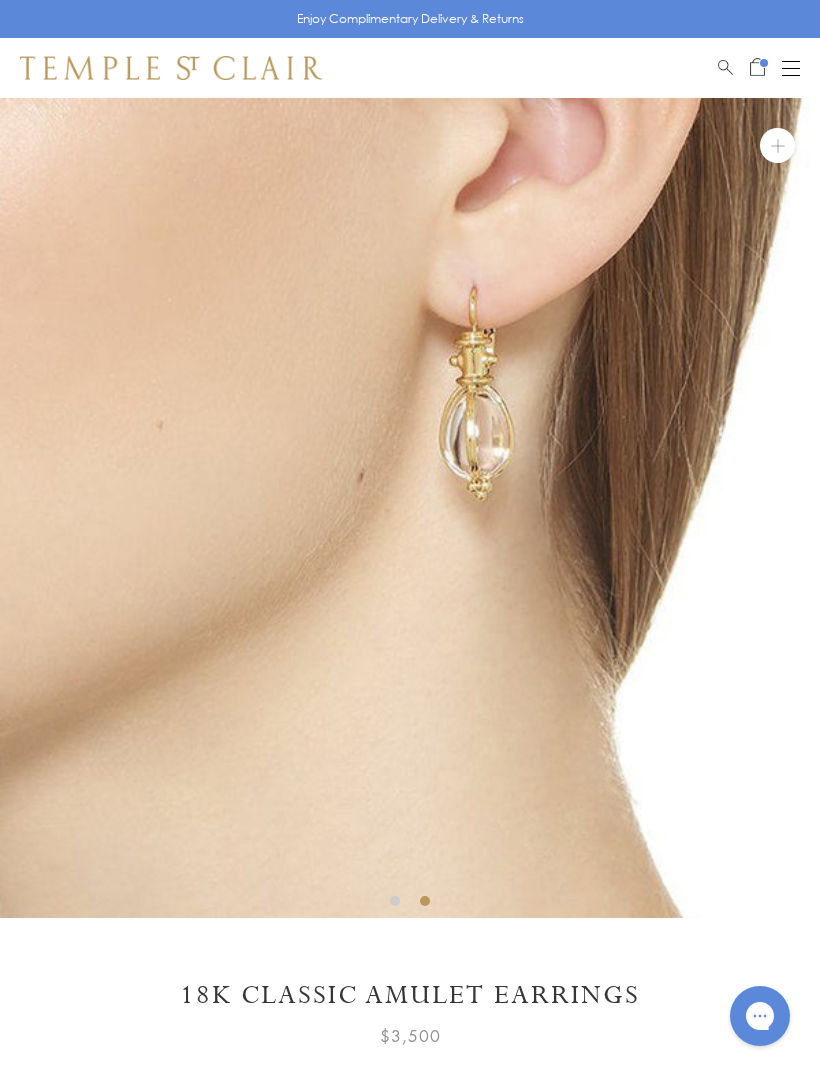 click at bounding box center (777, 145) 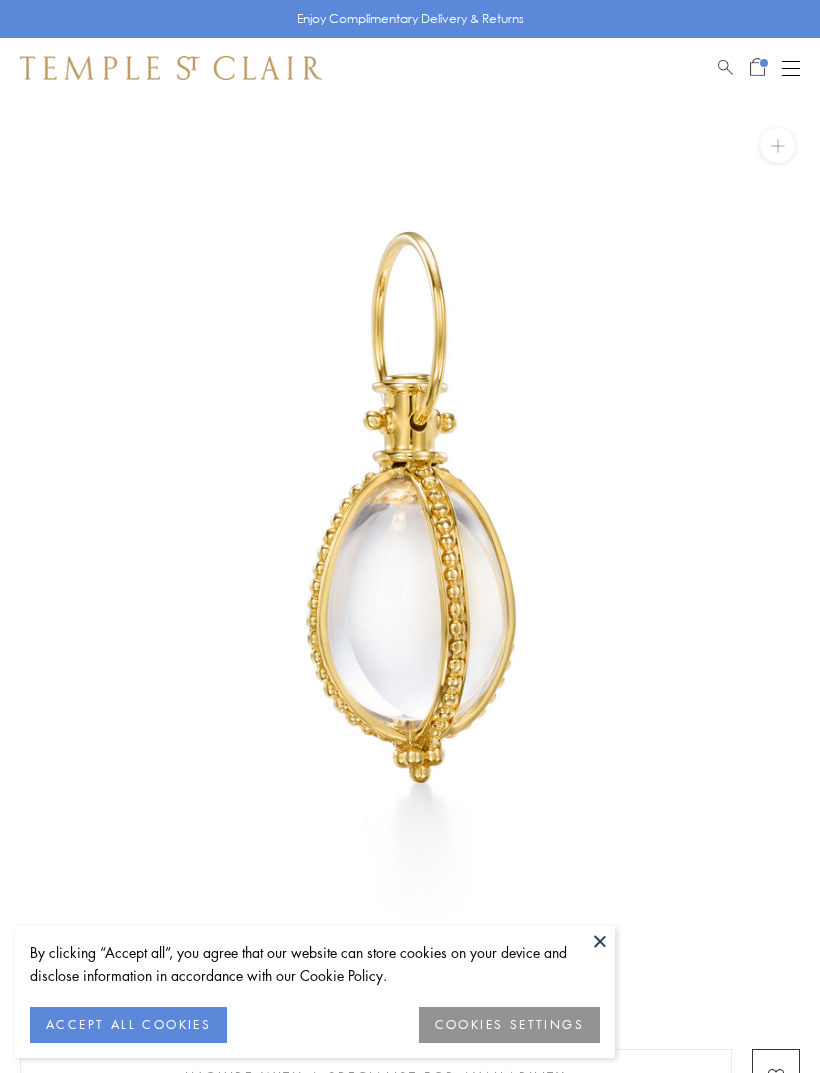 scroll, scrollTop: 0, scrollLeft: 0, axis: both 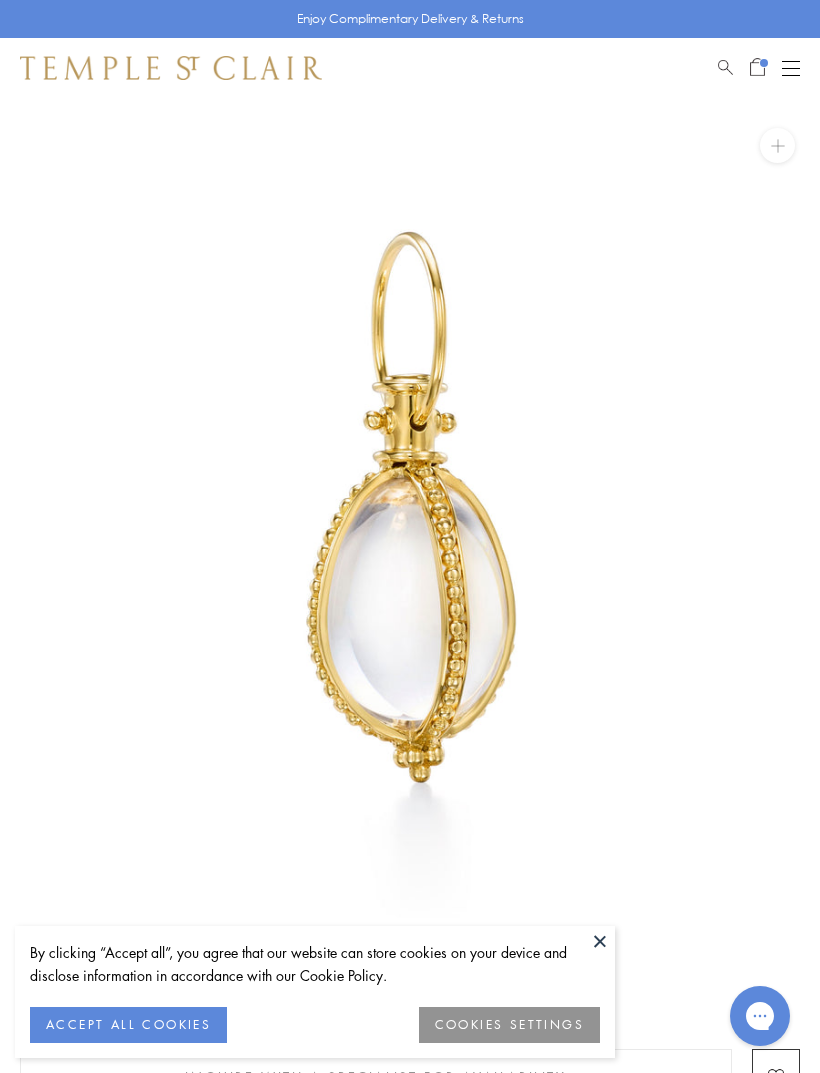 click at bounding box center (600, 941) 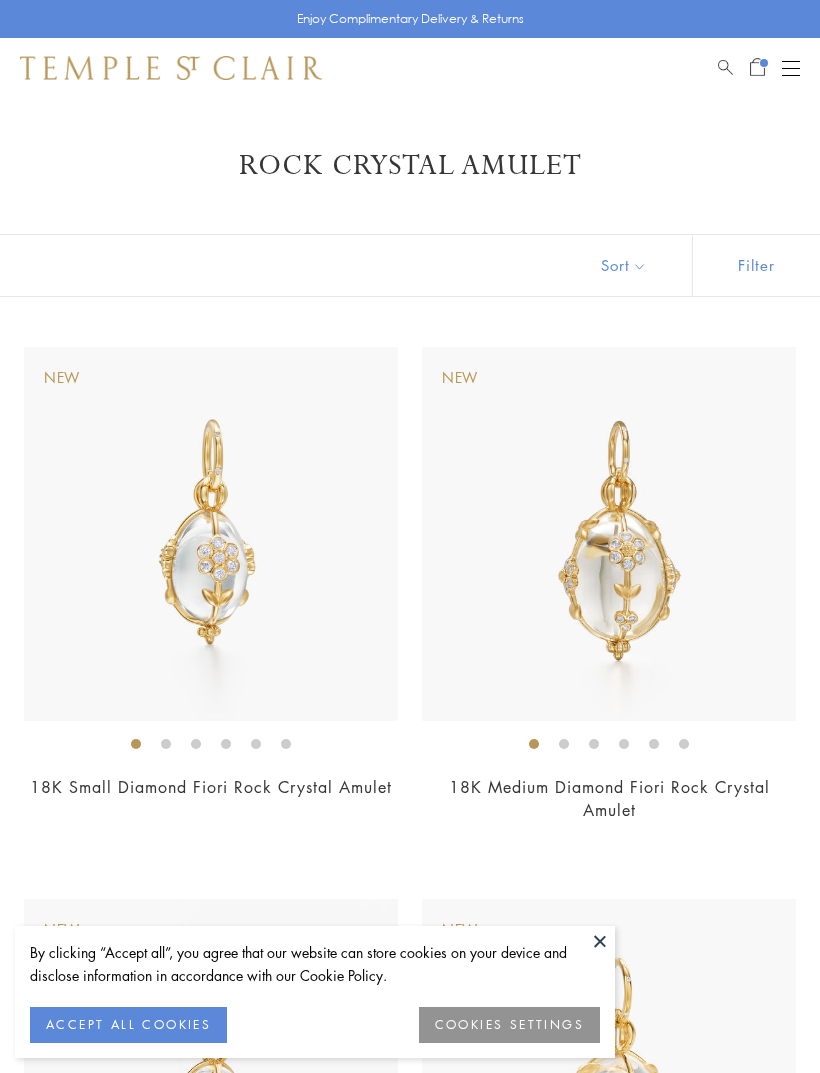 scroll, scrollTop: 0, scrollLeft: 0, axis: both 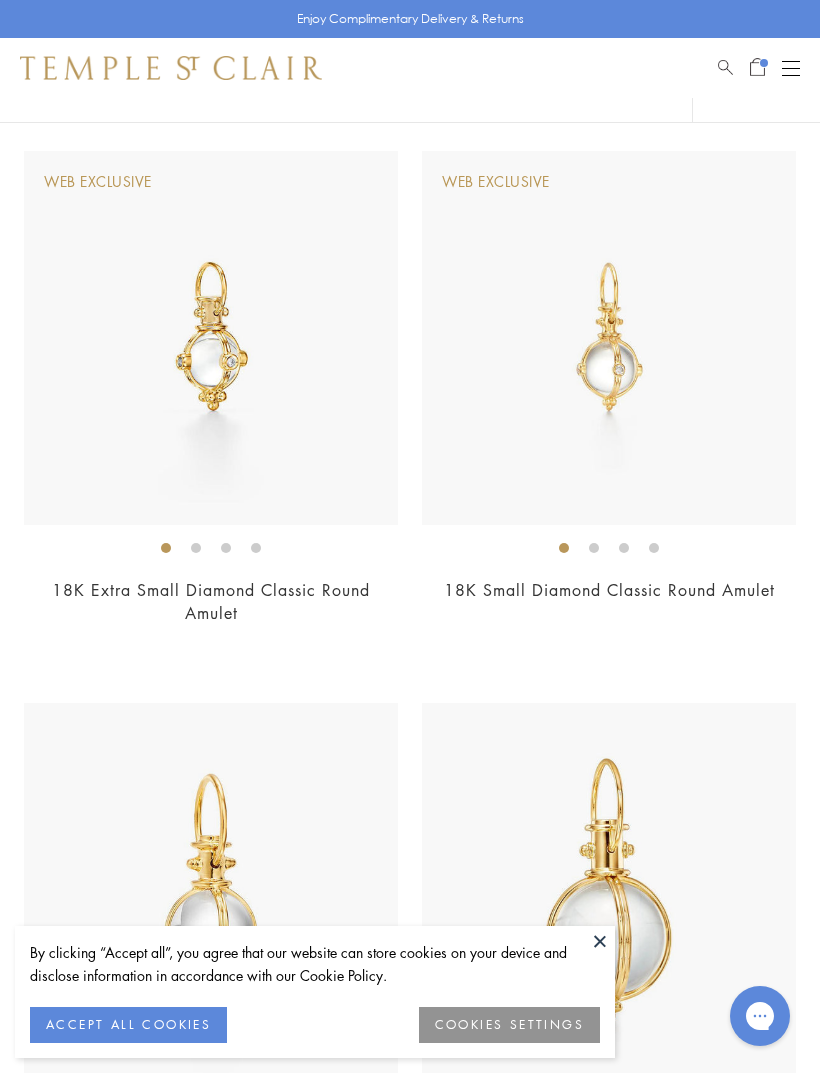click at bounding box center [211, 338] 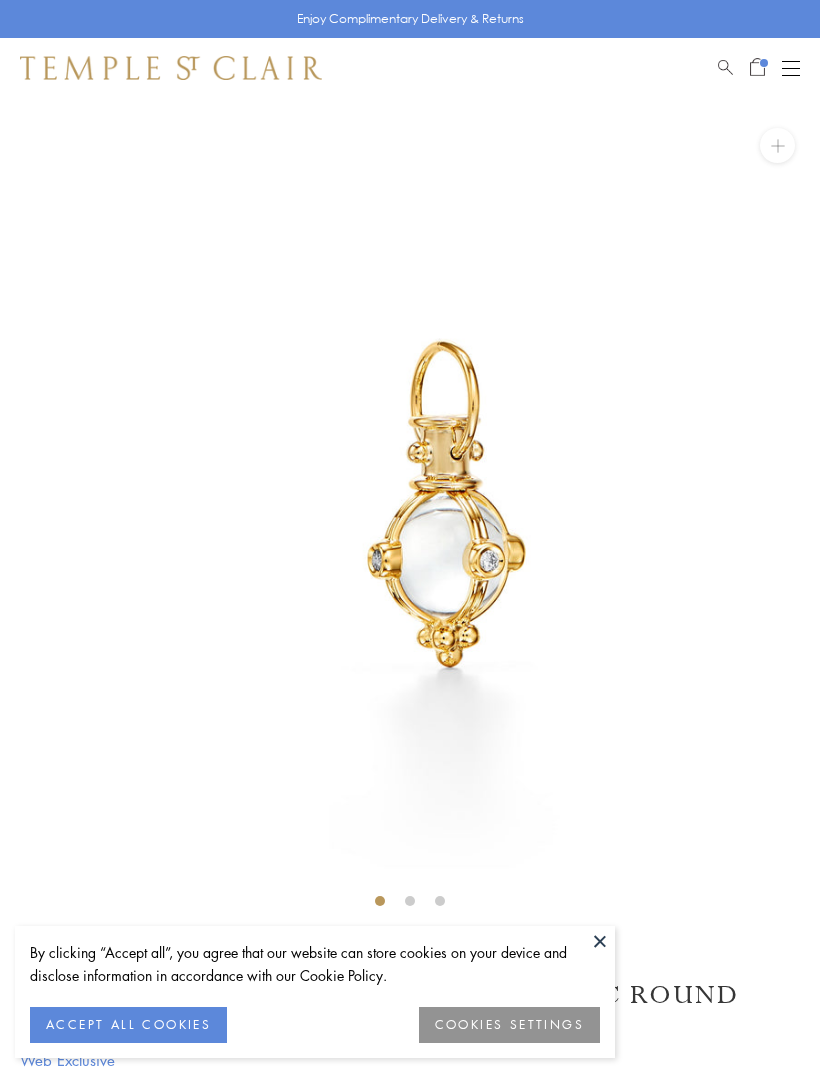 scroll, scrollTop: 32, scrollLeft: 0, axis: vertical 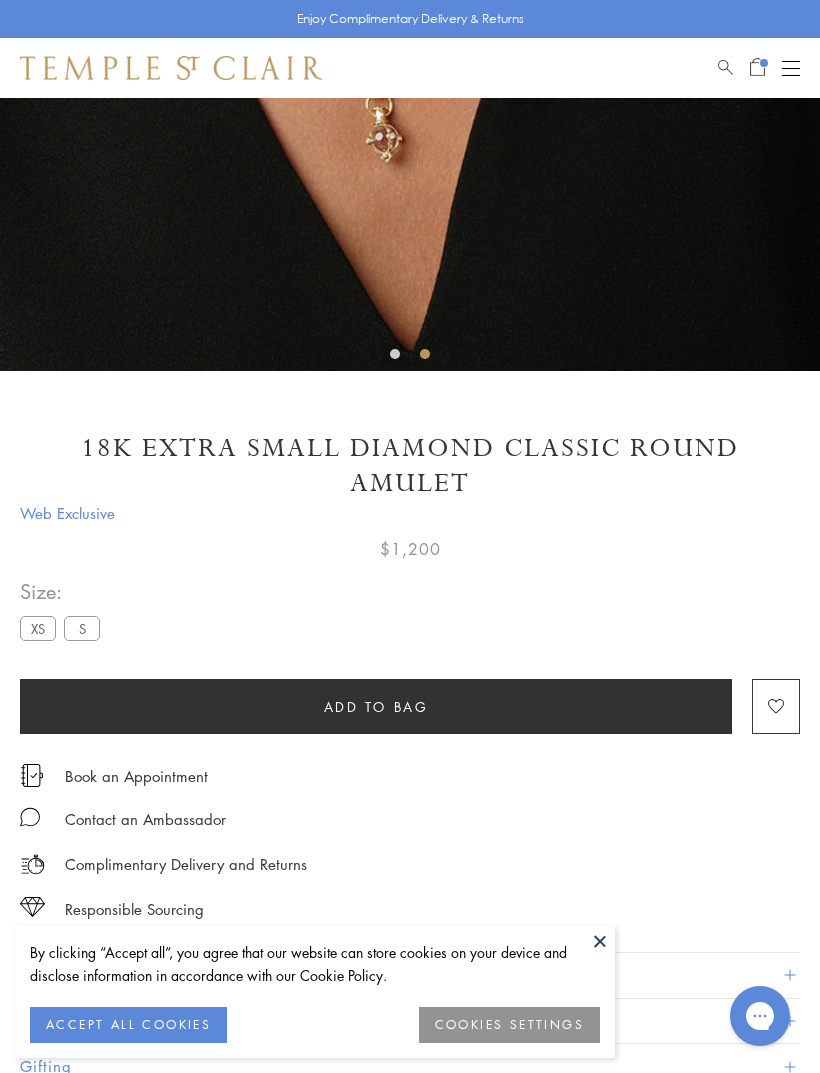 click on "Add to bag" at bounding box center [376, 706] 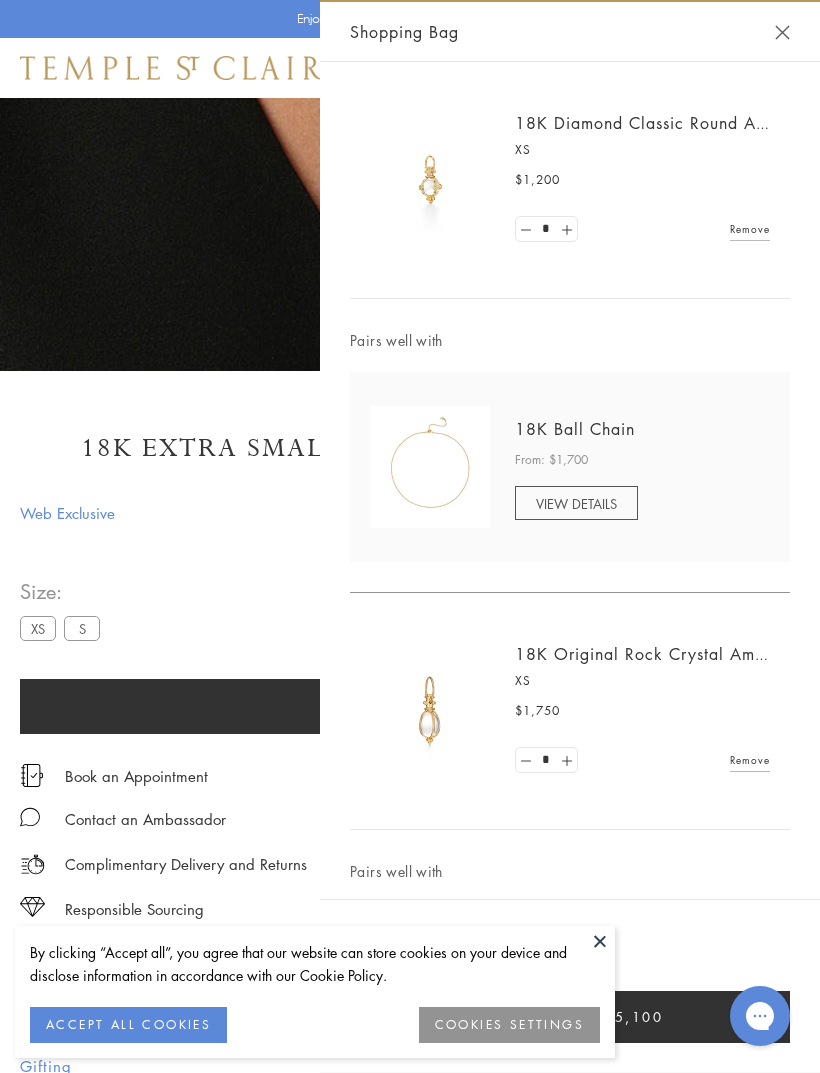 click on "$1,200" at bounding box center (410, 544) 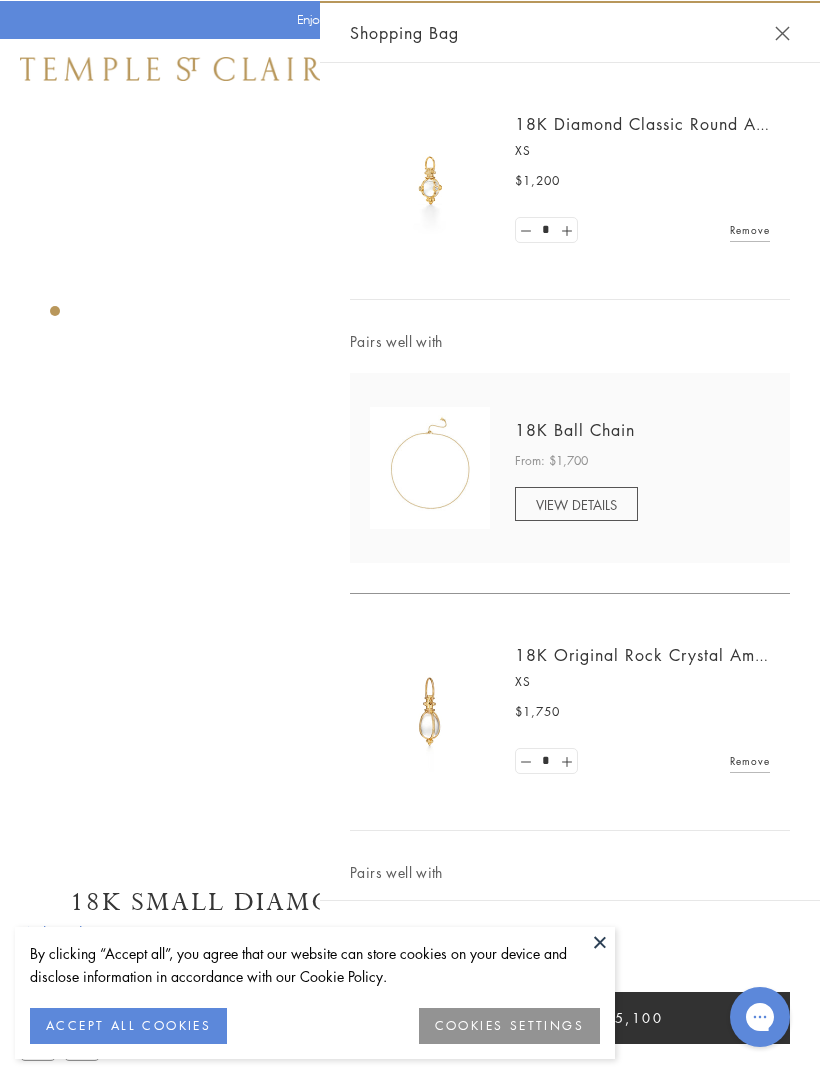 scroll, scrollTop: 98, scrollLeft: 0, axis: vertical 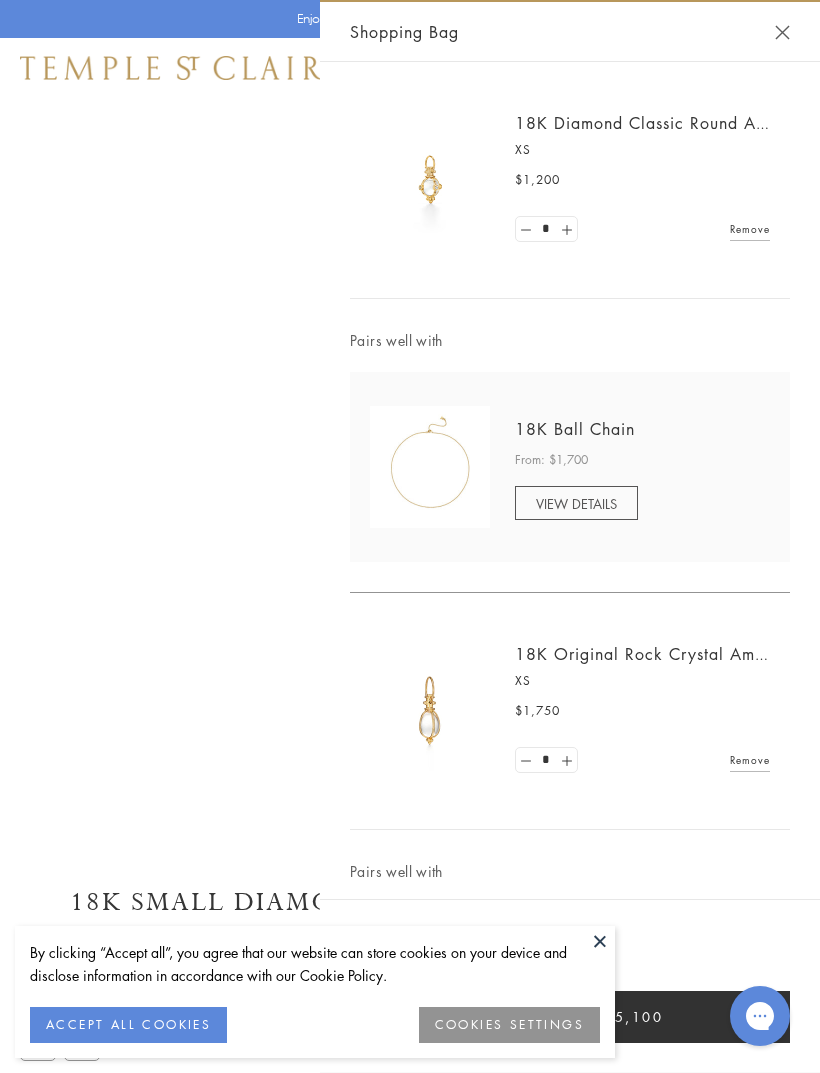 click on "ACCEPT ALL COOKIES" at bounding box center (128, 1025) 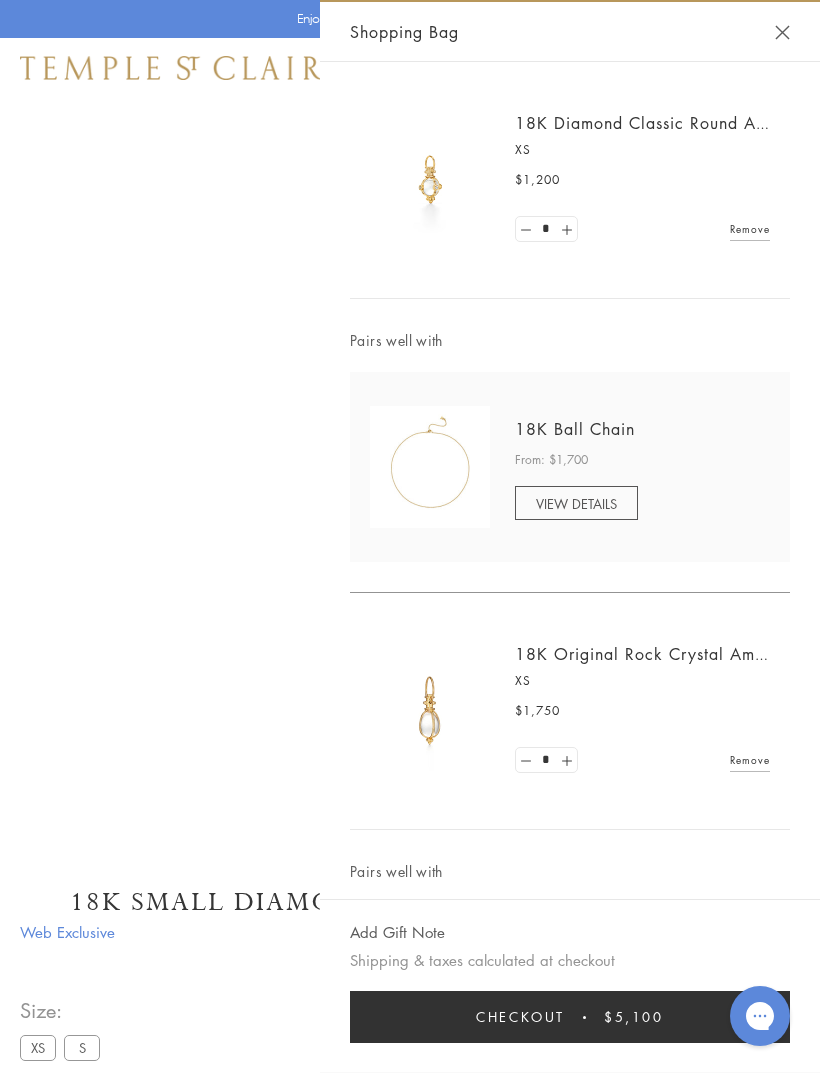 click at bounding box center [410, 410] 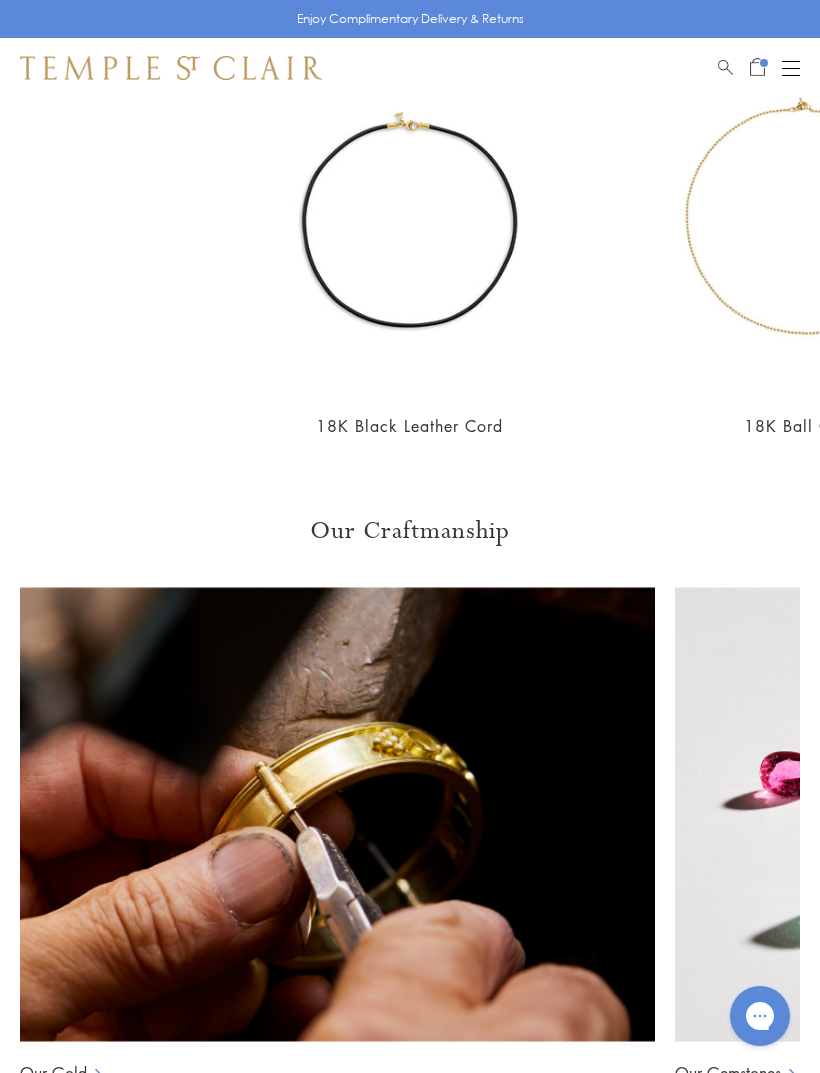 scroll, scrollTop: 1621, scrollLeft: 0, axis: vertical 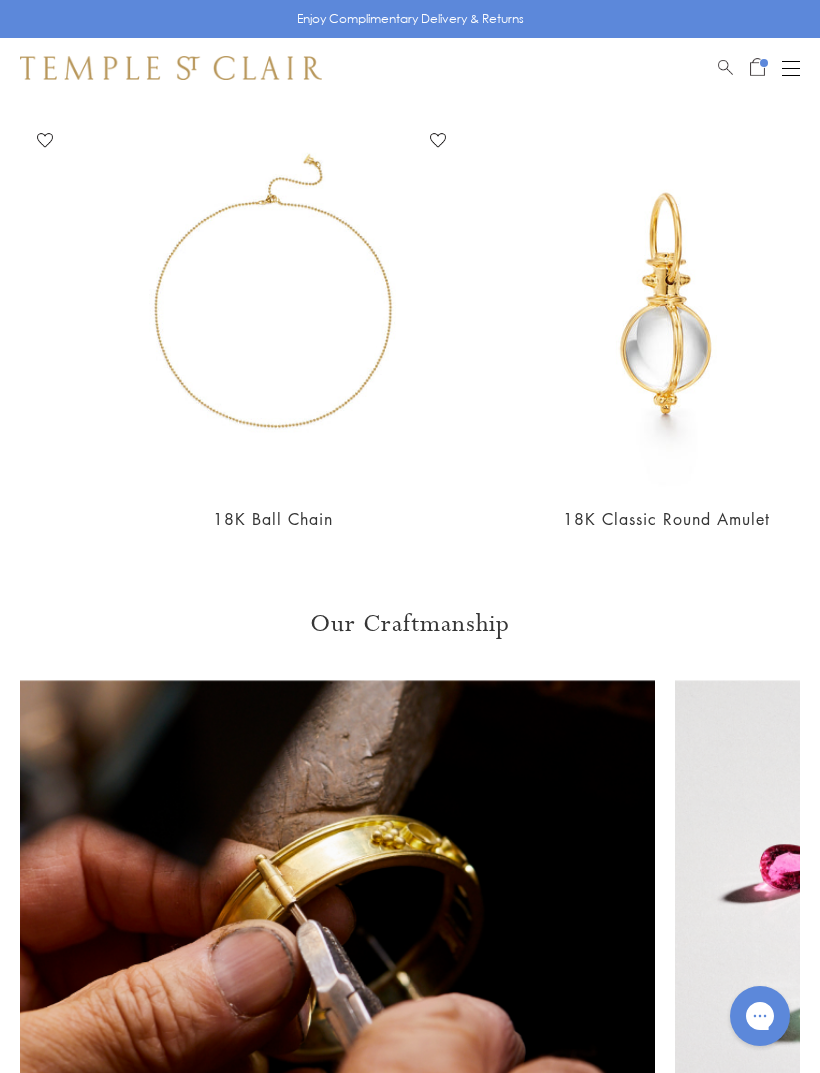 click at bounding box center (666, 306) 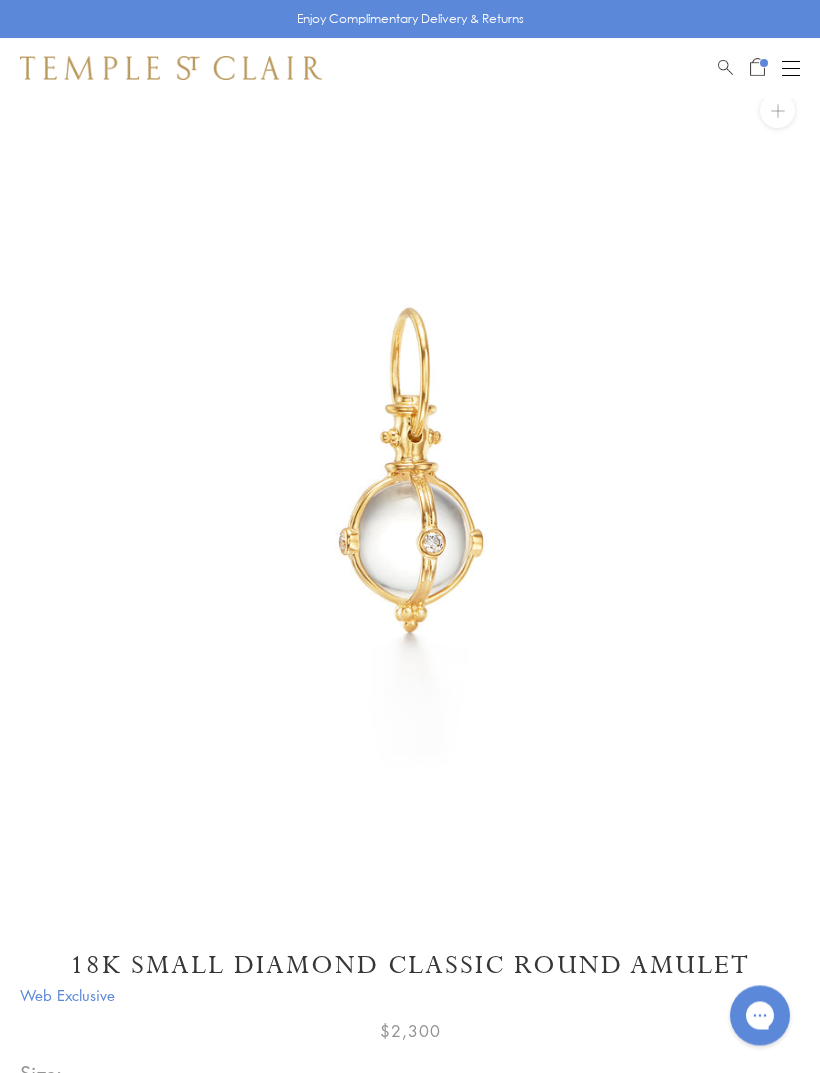 scroll, scrollTop: 0, scrollLeft: 0, axis: both 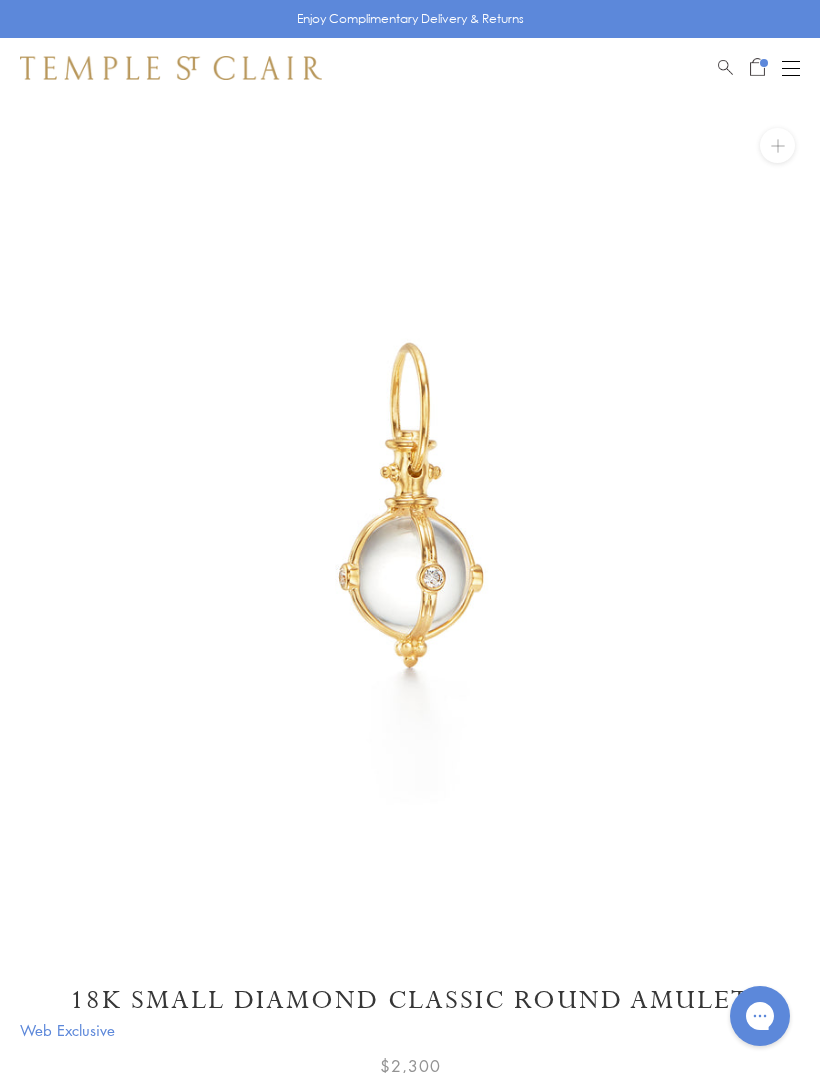 click on "Shop Shop
Categories Amulets   Pendants & Charms   Lockets   Chains & Leather Cords   Earrings   Rings   Bracelets & Bangles   Necklaces   Books & Notebooks   View All   Collections Rock Crystal Amulet   Angels   Color Theory   Celestial   Tree of Life   Royal Blue Moonstone   Zodiac   Featured Travel Jewels   New Arrivals   S25 Fiori Collection   Our Exclusive Jewels   Jewels to Personalize   Limited Edition Jewels   Sassini Rings   Temple Classics   Temple St. Clair x Big Life Foundation    Curated for you
Temple Convertible Charm Bracelet Shop Now" at bounding box center [410, 68] 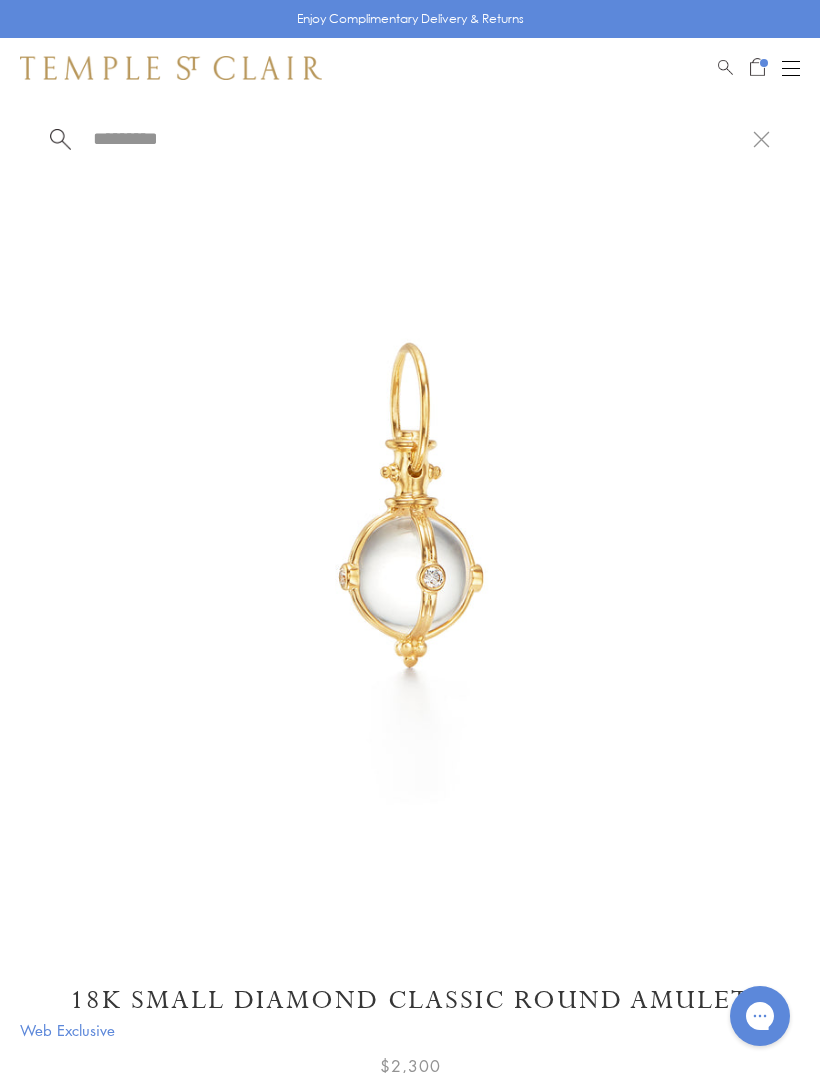 click at bounding box center [422, 138] 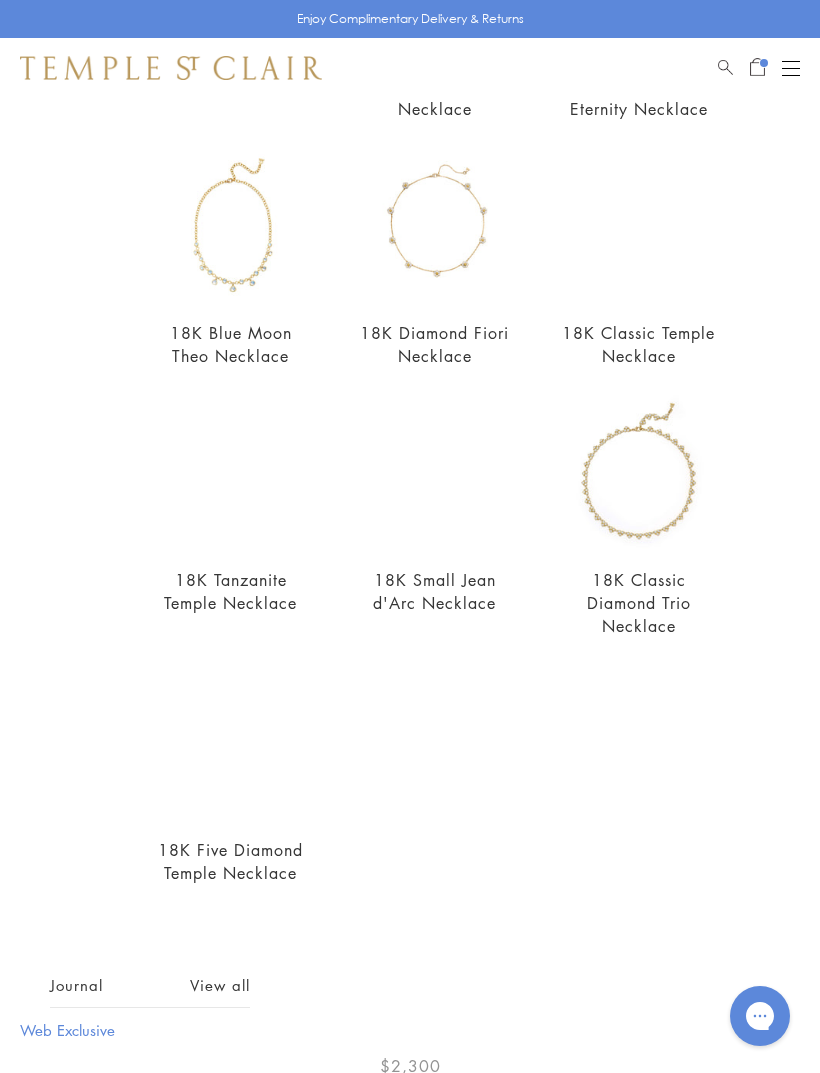 scroll, scrollTop: 389, scrollLeft: 0, axis: vertical 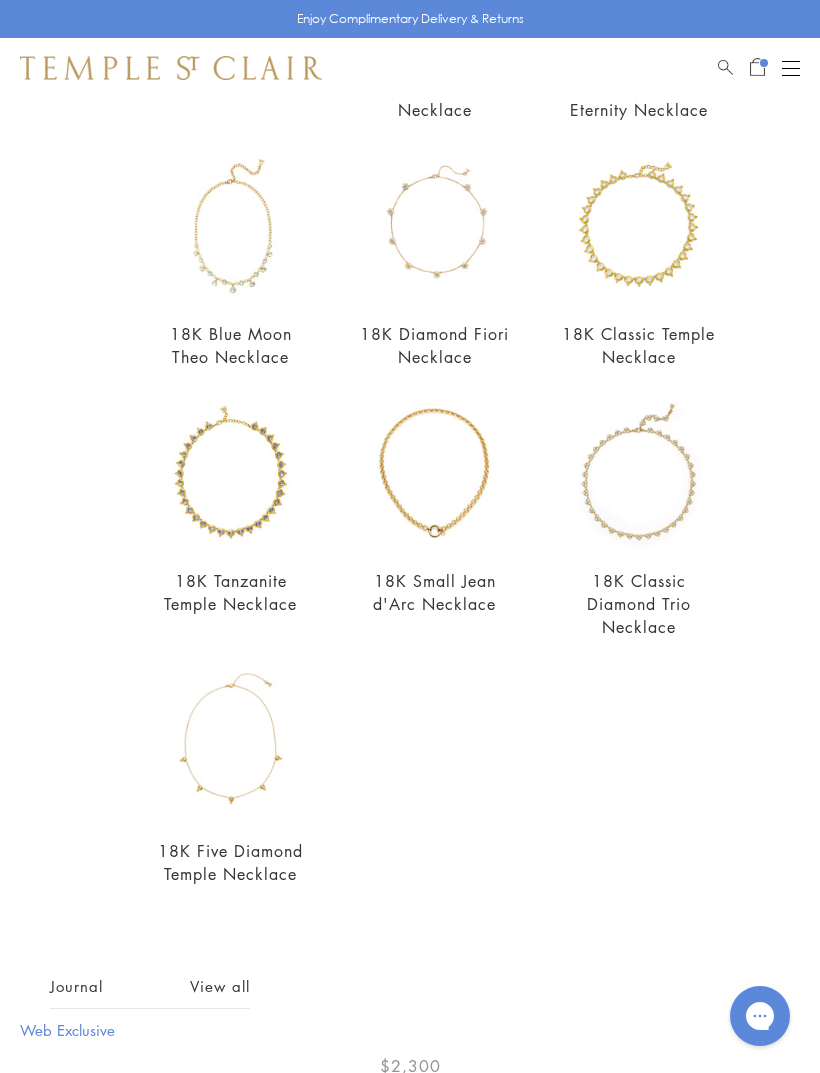 type on "*********" 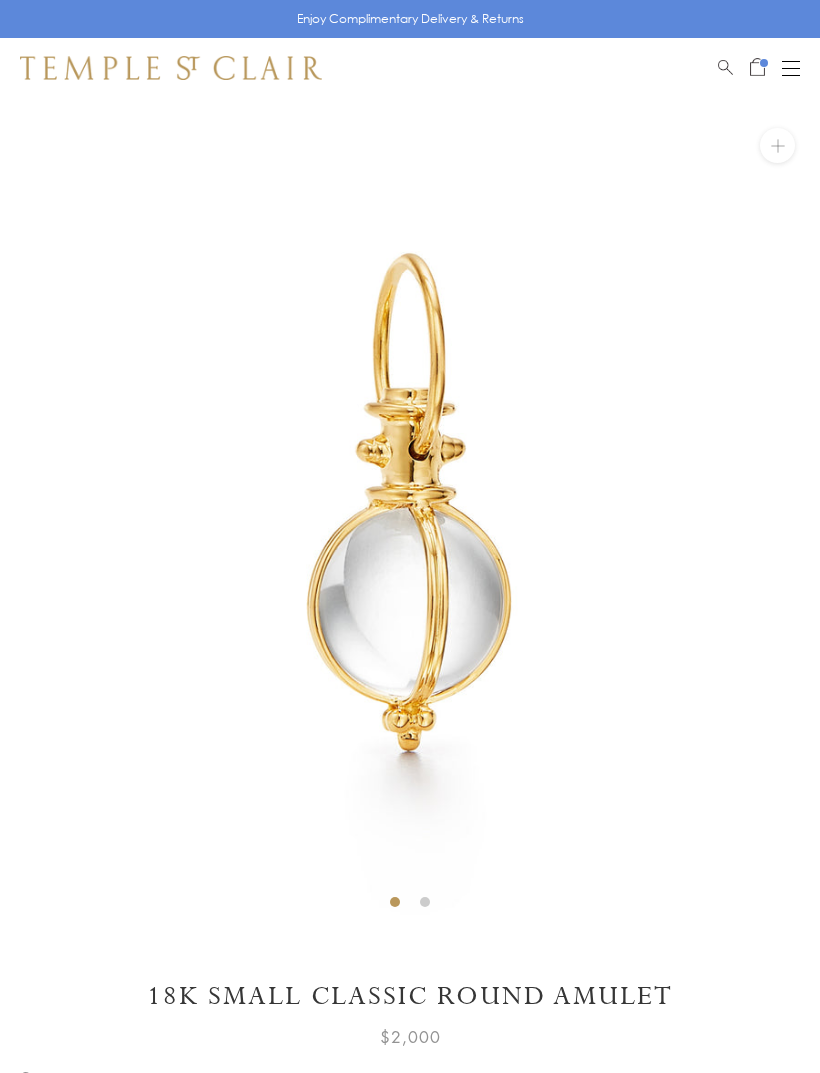 scroll, scrollTop: 57, scrollLeft: 0, axis: vertical 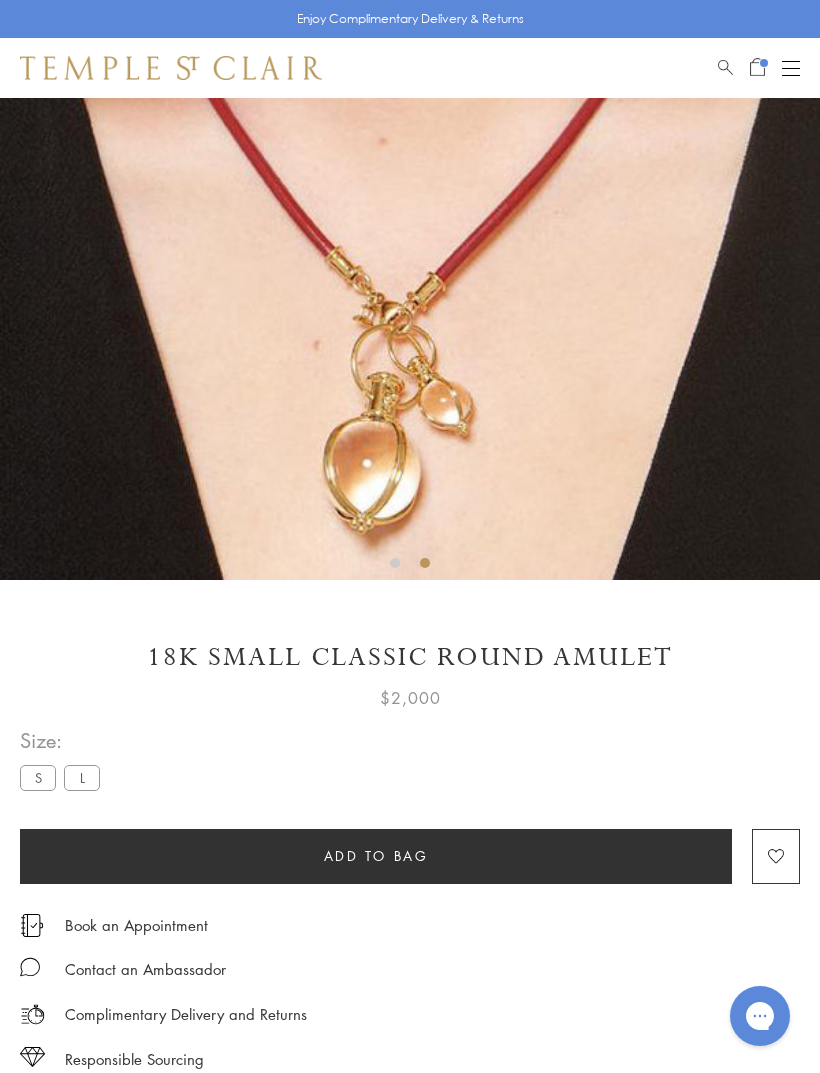 click on "L" at bounding box center [82, 777] 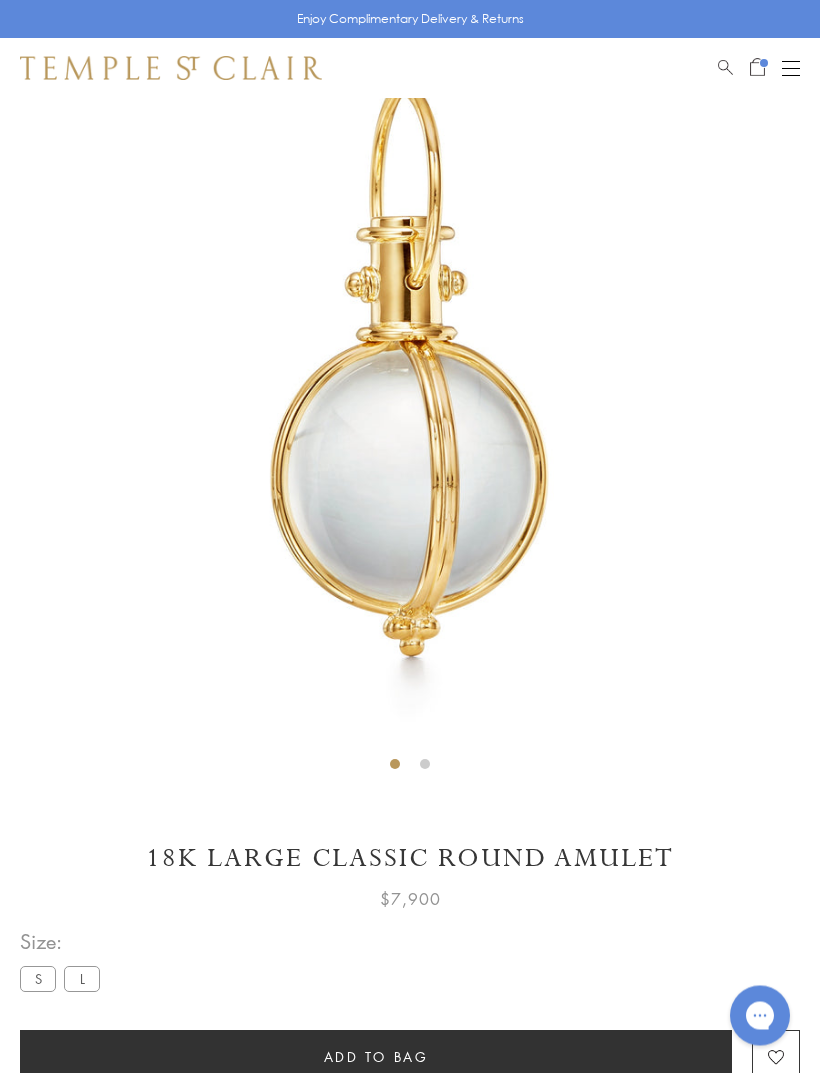 scroll, scrollTop: 98, scrollLeft: 0, axis: vertical 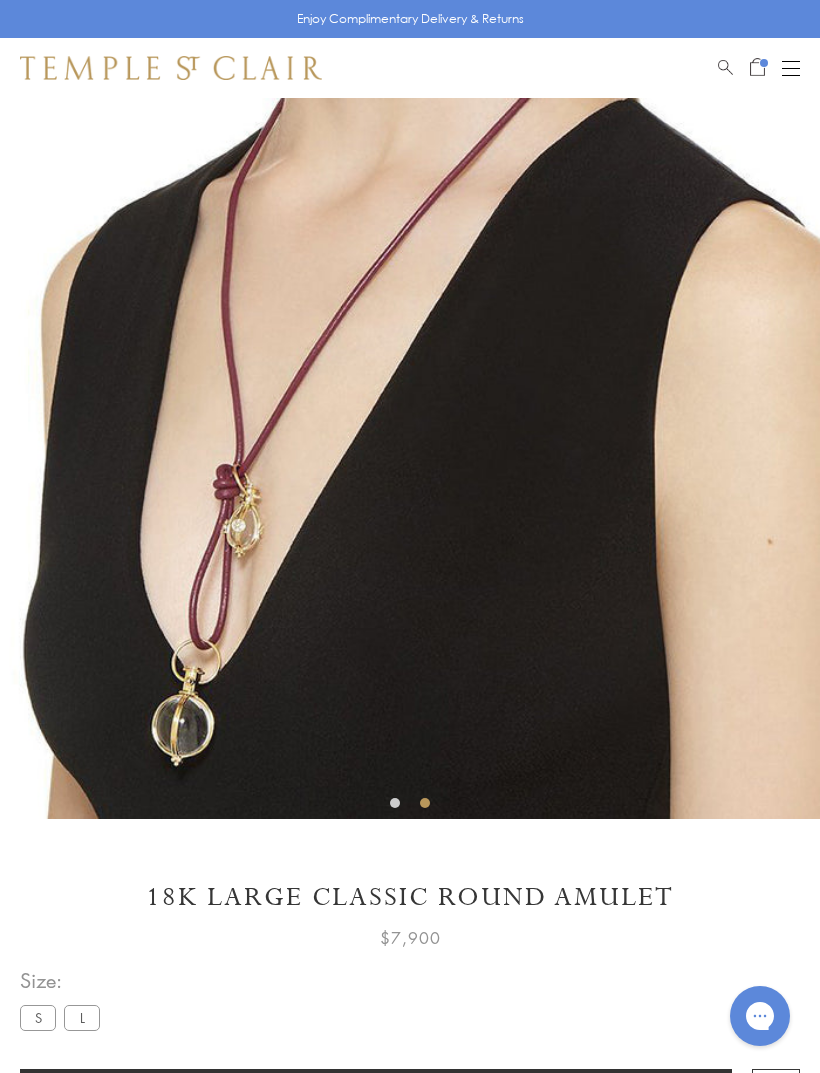 click at bounding box center (410, 409) 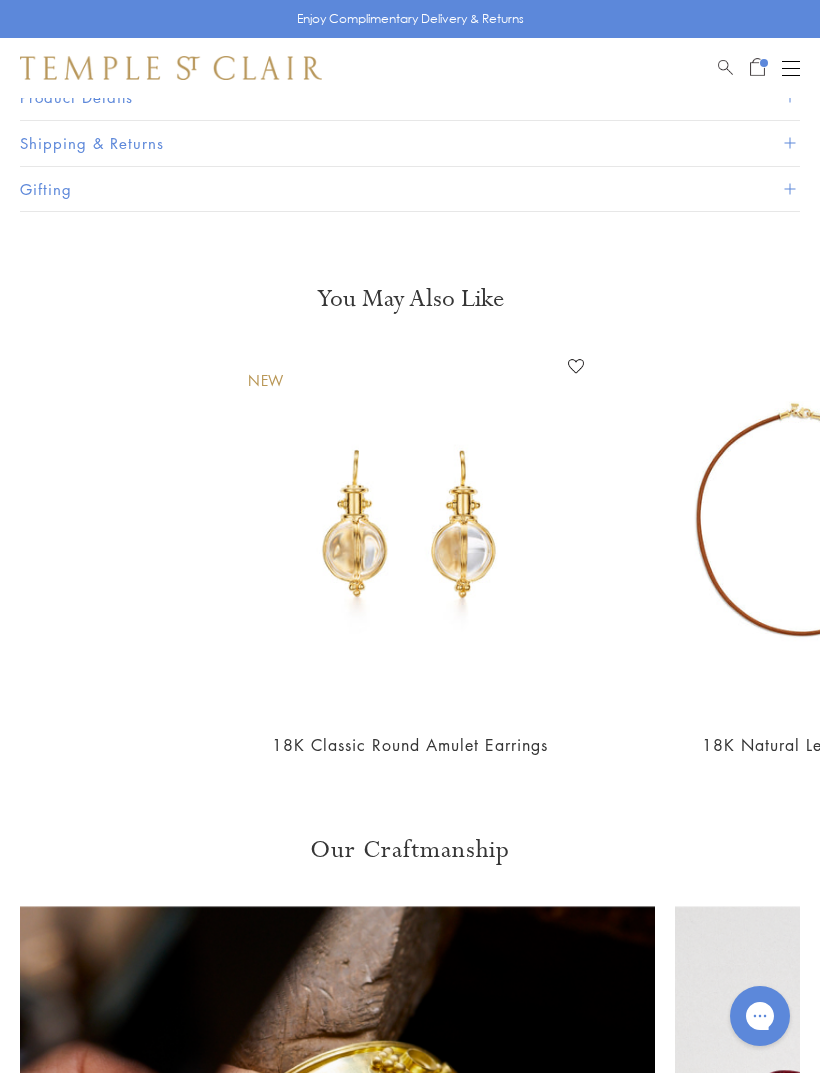 scroll, scrollTop: 1369, scrollLeft: 0, axis: vertical 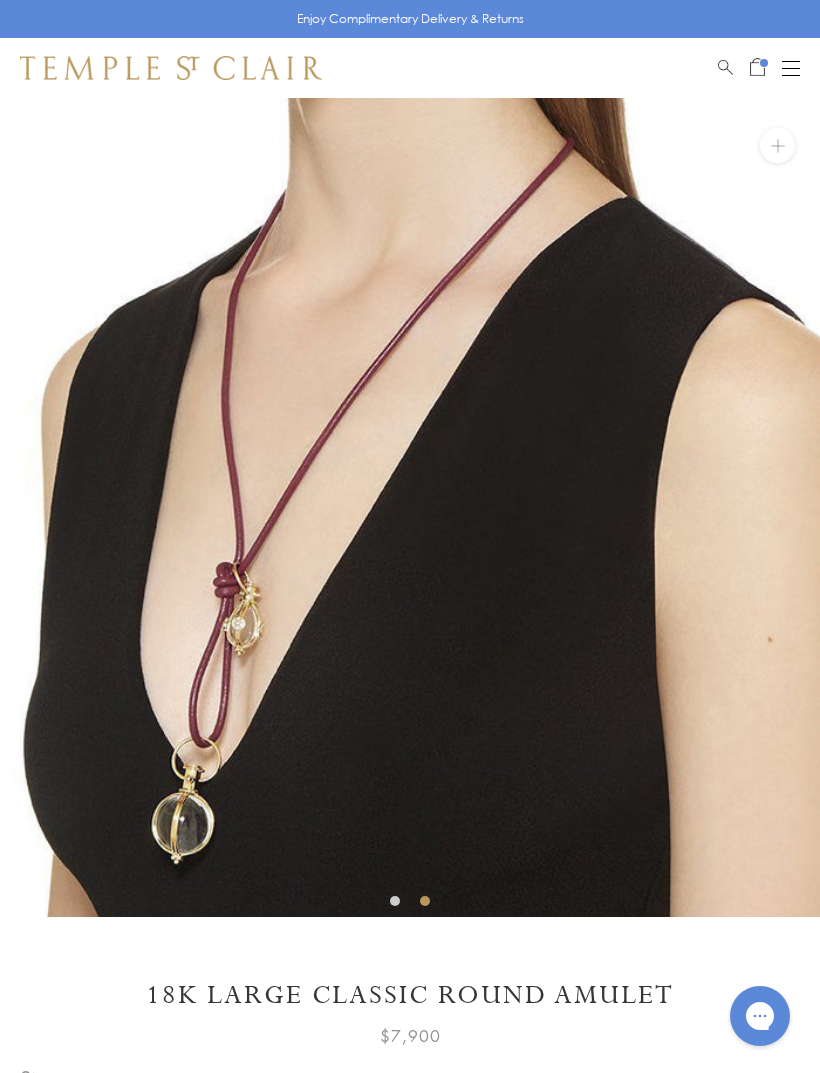 click at bounding box center [725, 64] 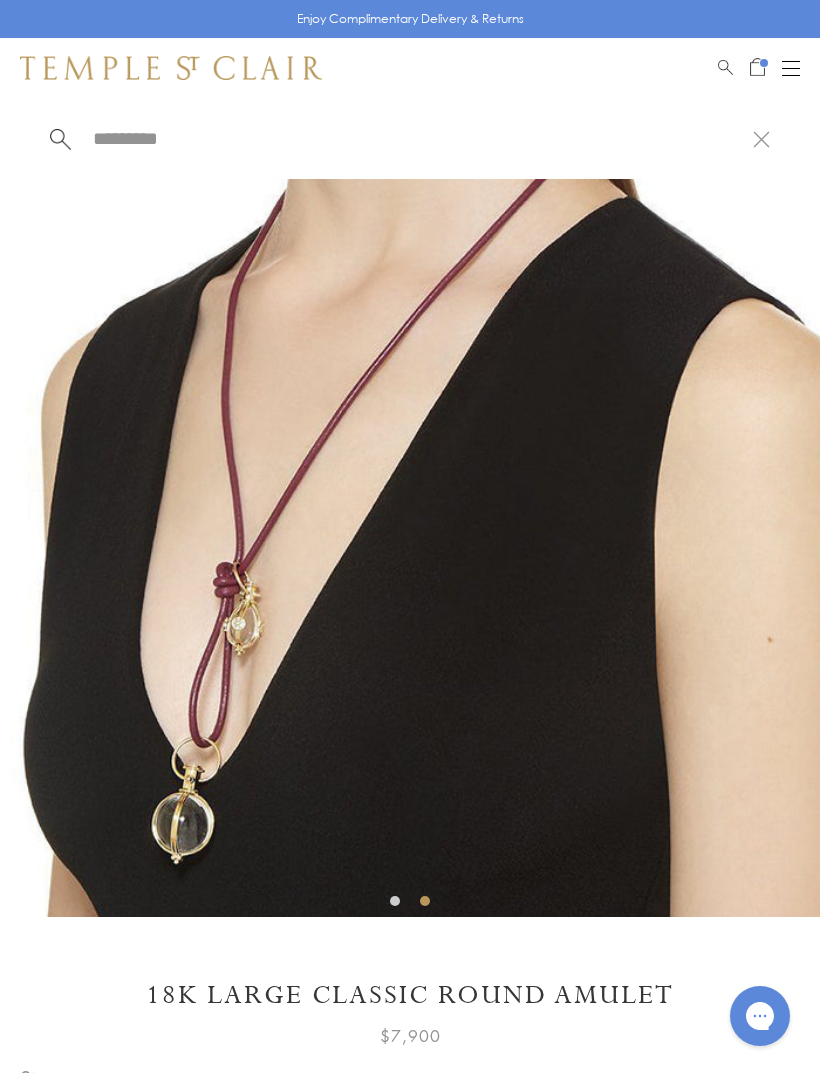 click at bounding box center (422, 138) 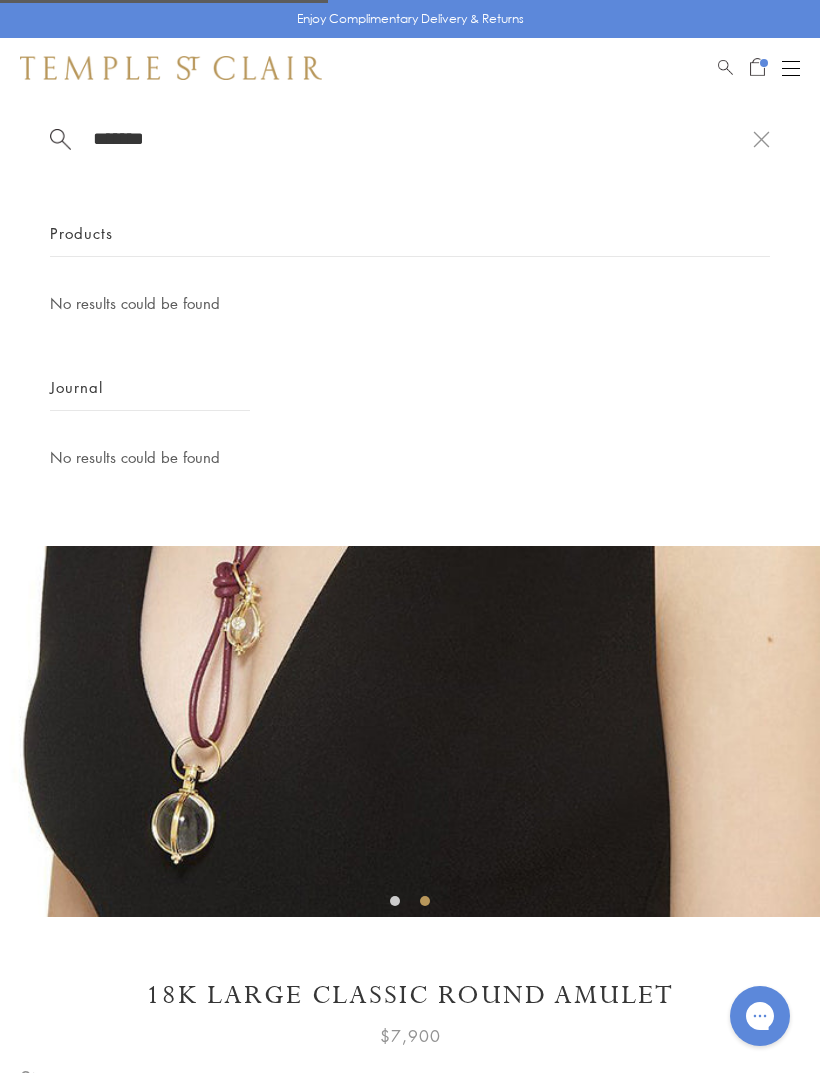 type on "********" 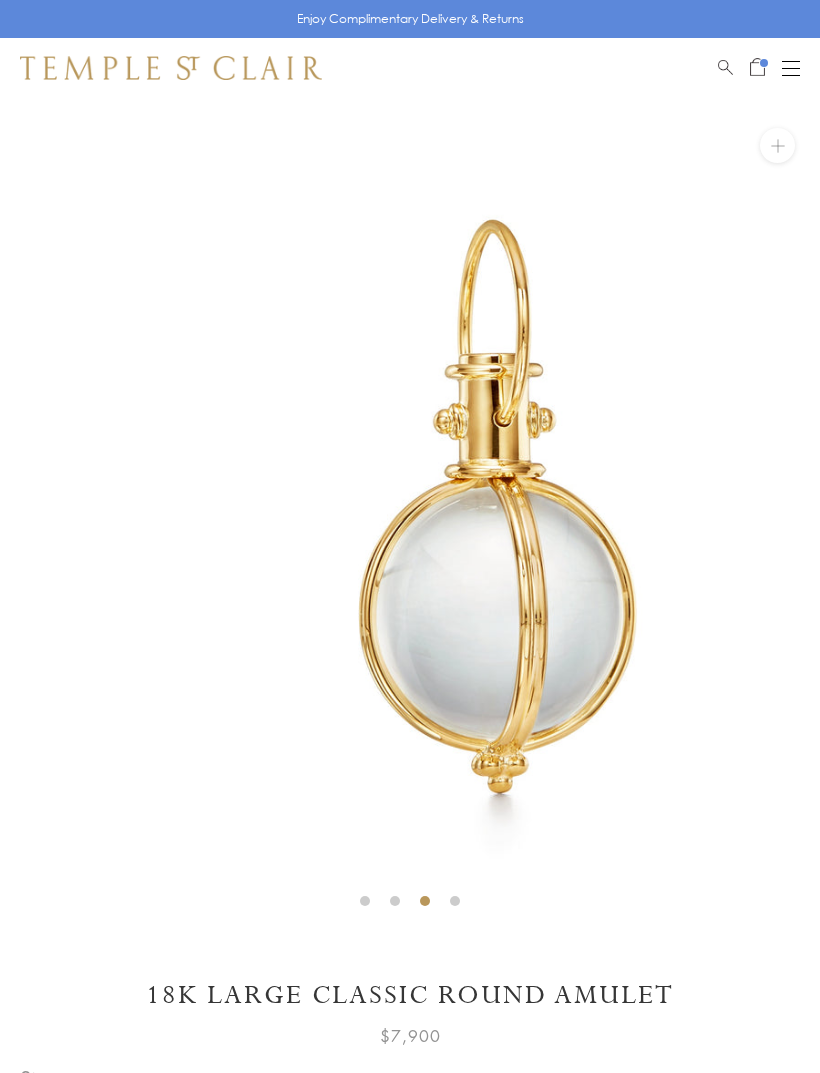 scroll, scrollTop: 210, scrollLeft: 0, axis: vertical 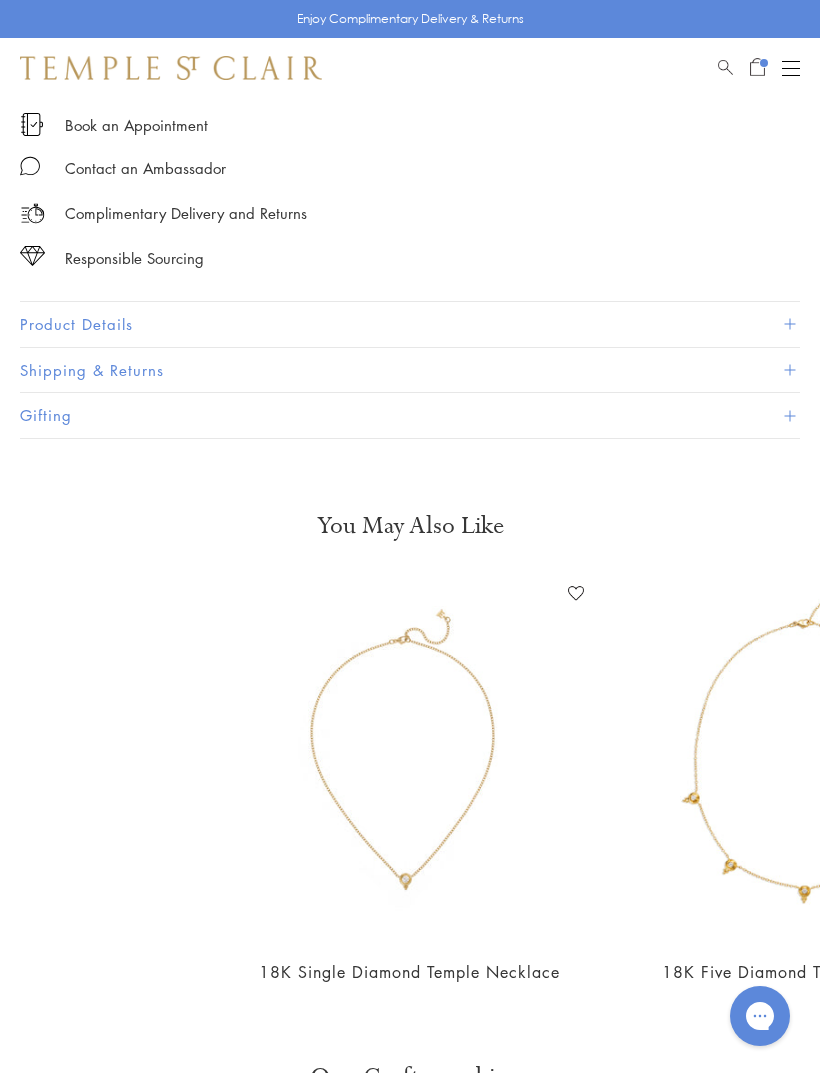 click at bounding box center (410, 759) 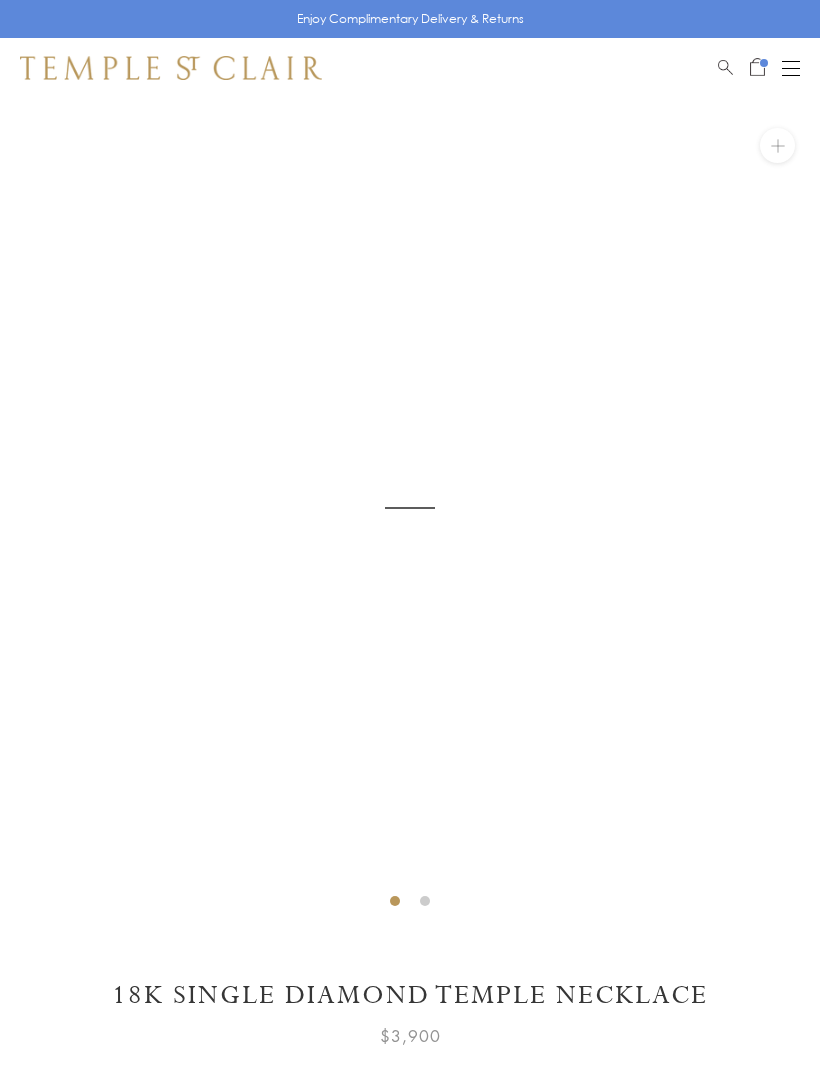 scroll, scrollTop: 0, scrollLeft: 0, axis: both 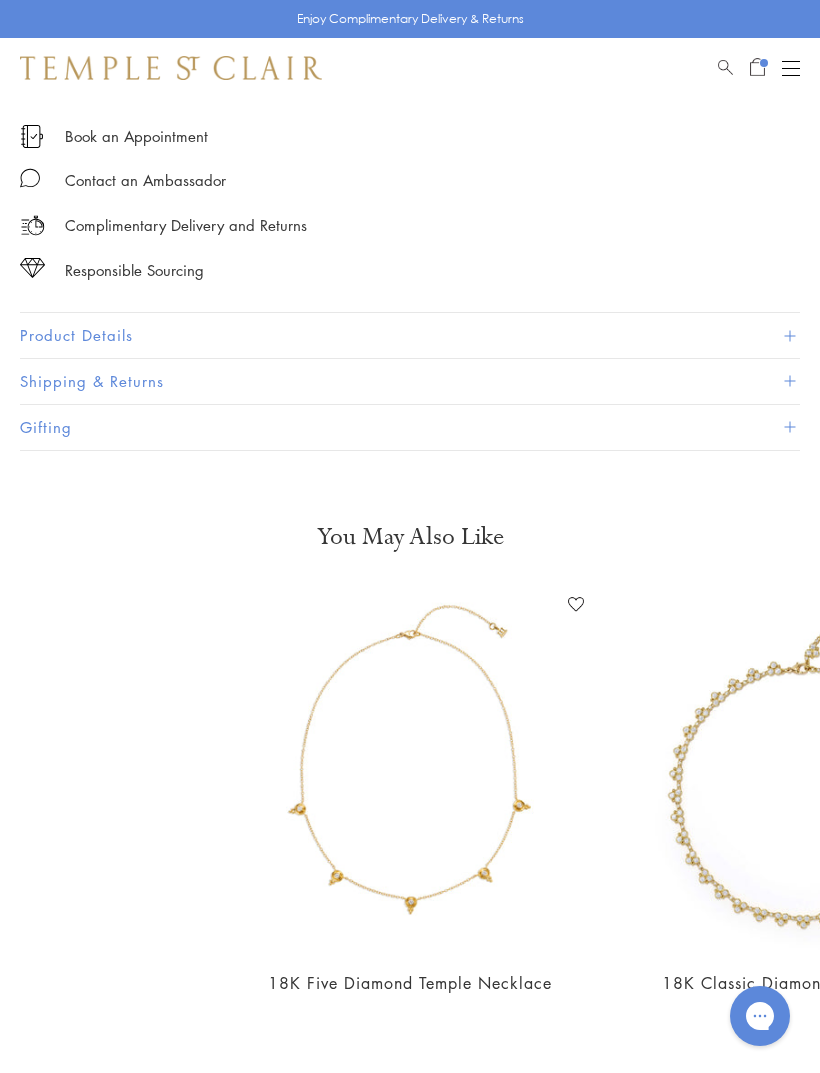 click at bounding box center (410, 770) 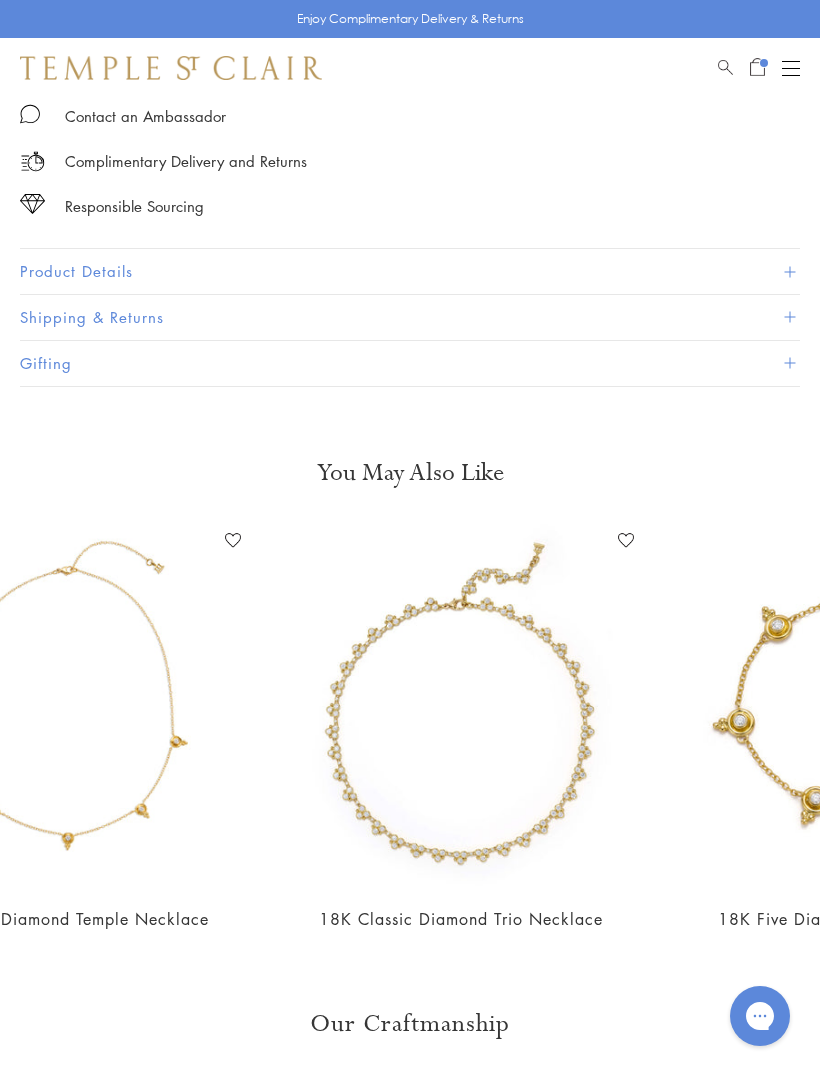 scroll, scrollTop: 0, scrollLeft: 359, axis: horizontal 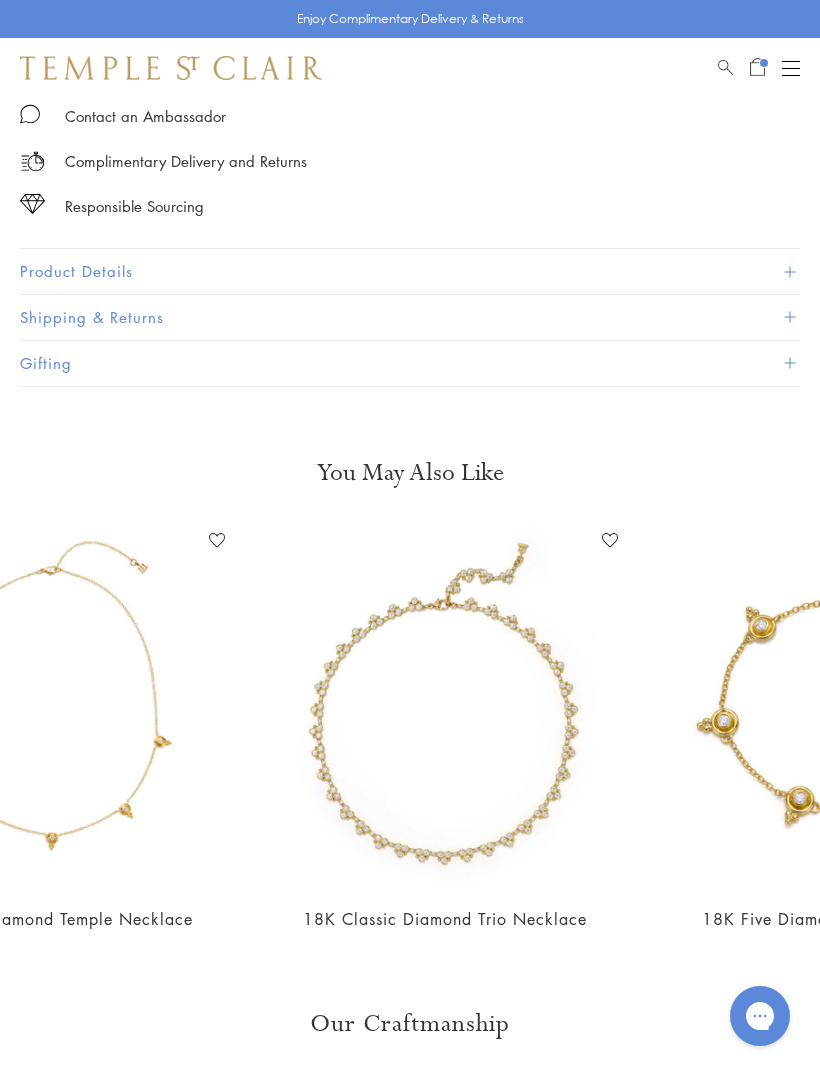 click at bounding box center [838, 706] 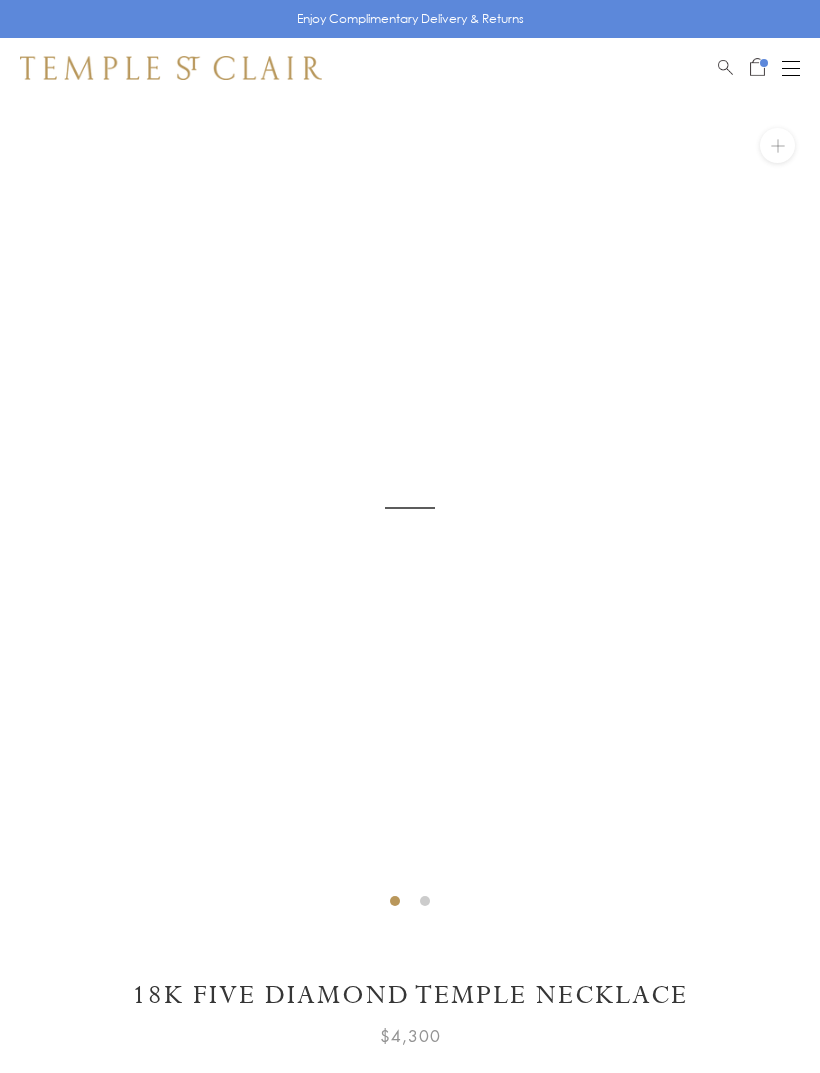 scroll, scrollTop: 0, scrollLeft: 0, axis: both 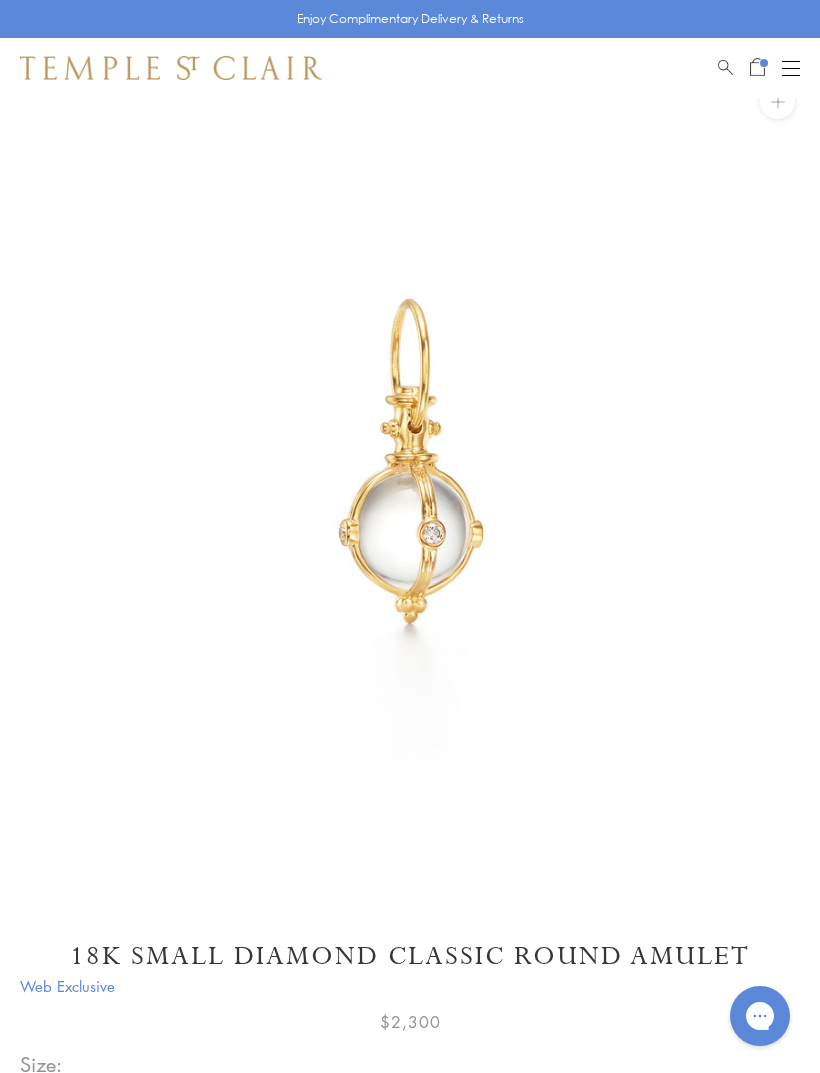 click at bounding box center [410, 464] 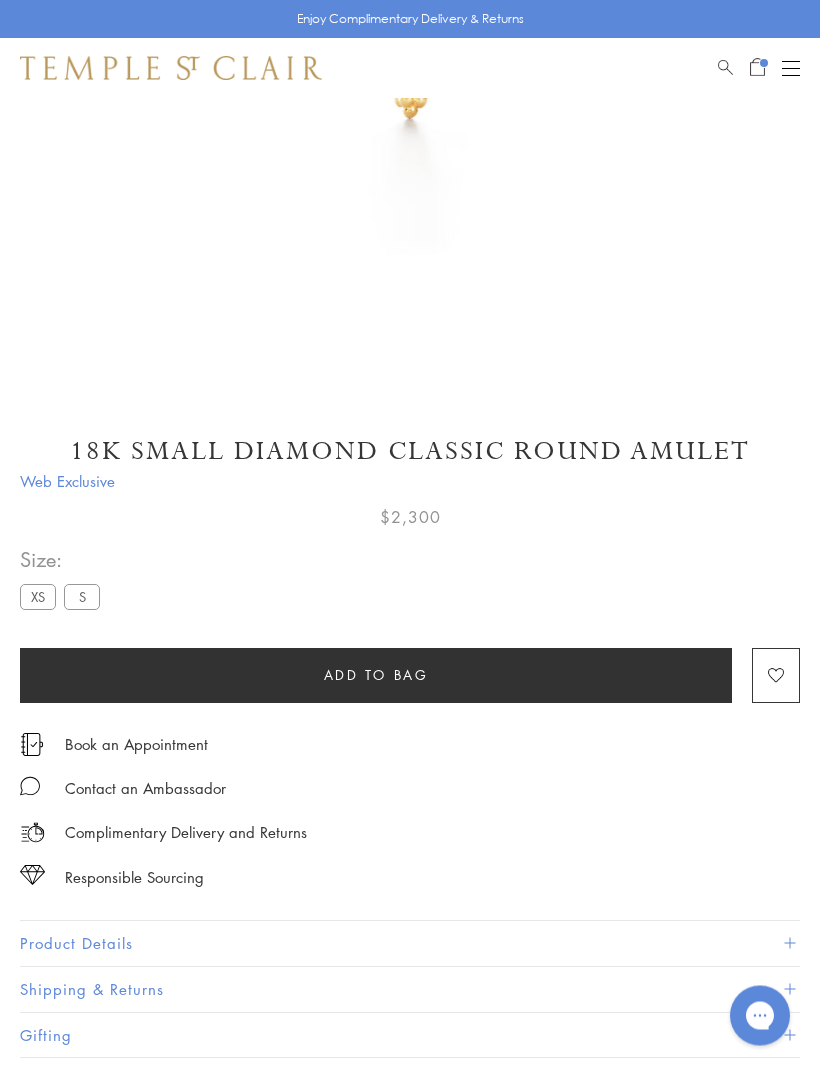 scroll, scrollTop: 549, scrollLeft: 0, axis: vertical 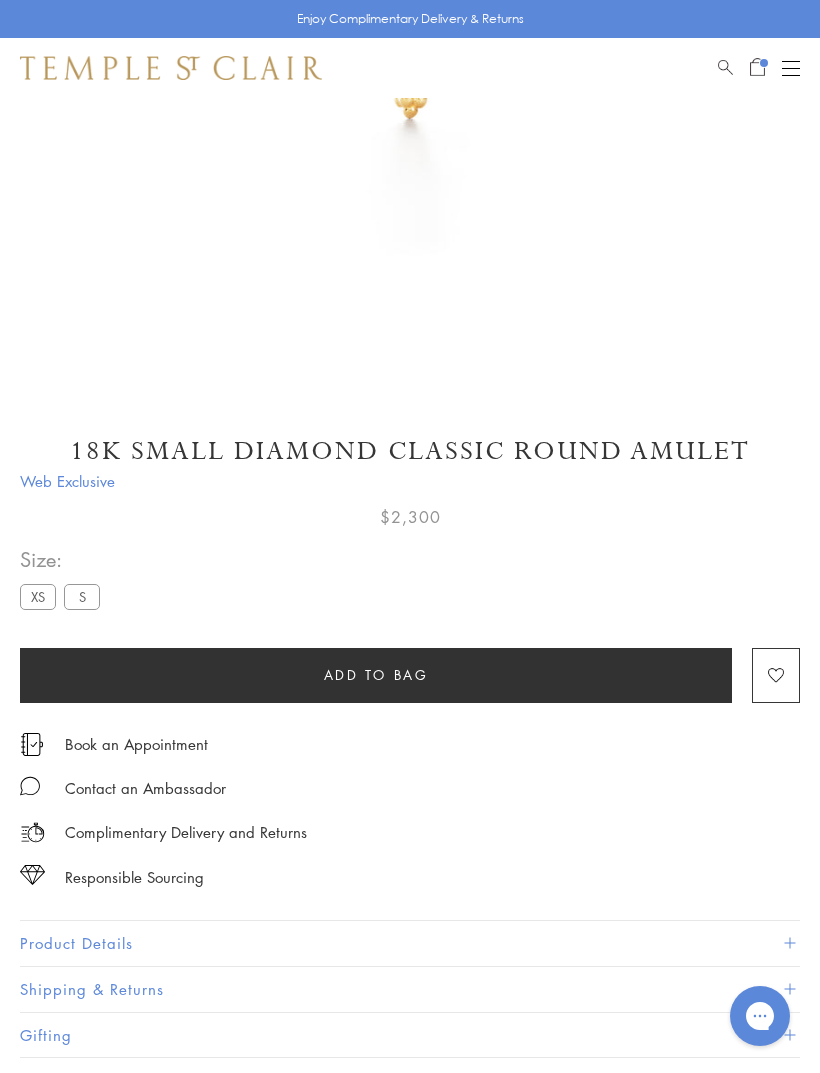 click on "XS" at bounding box center [38, 596] 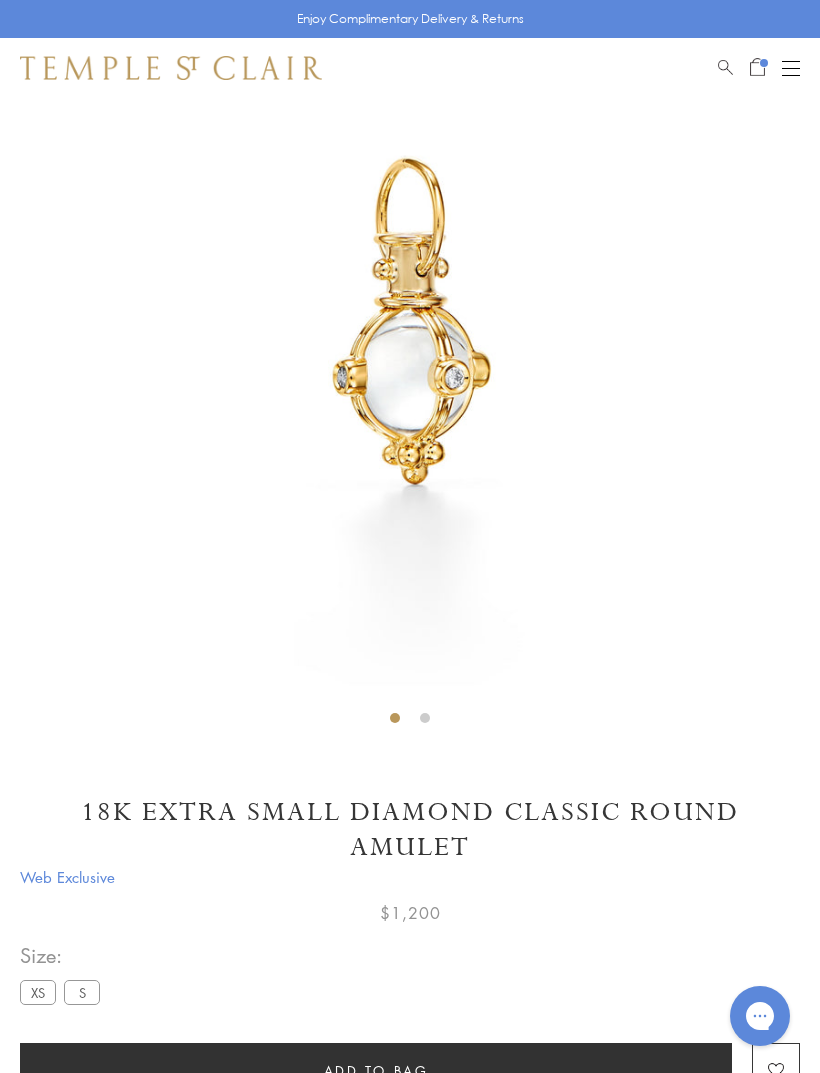 scroll, scrollTop: 98, scrollLeft: 0, axis: vertical 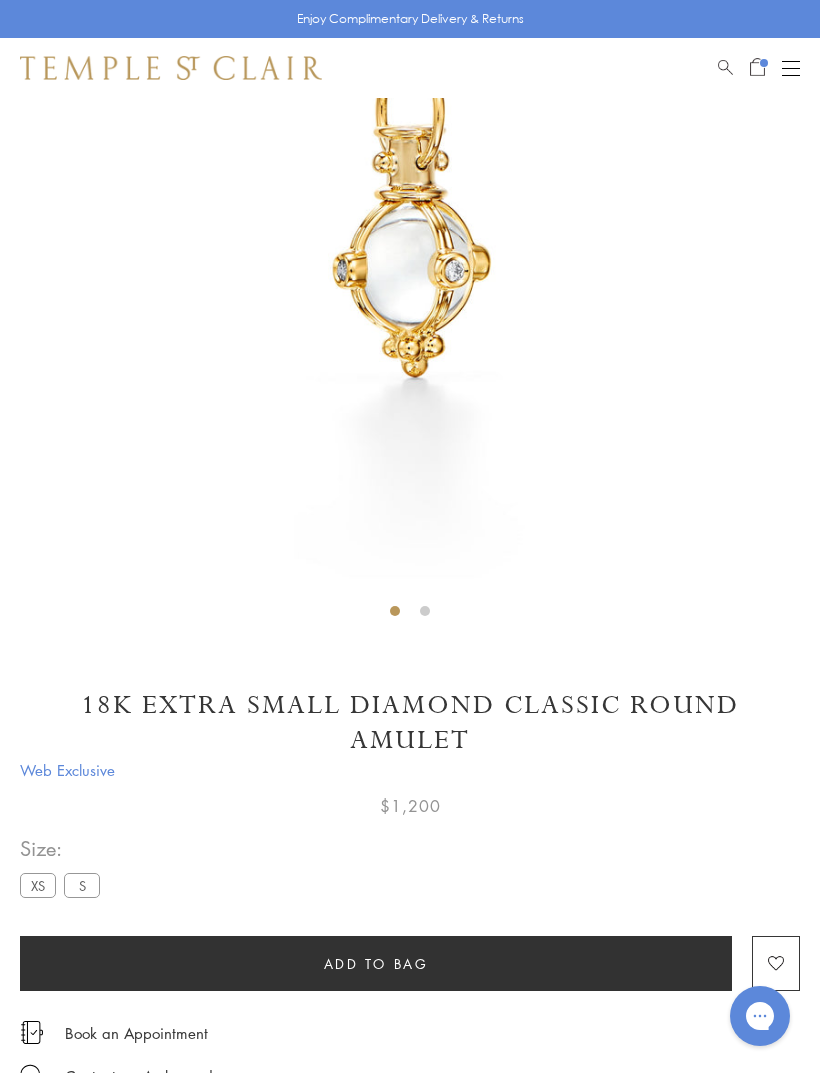 click on "Add to bag" at bounding box center [376, 964] 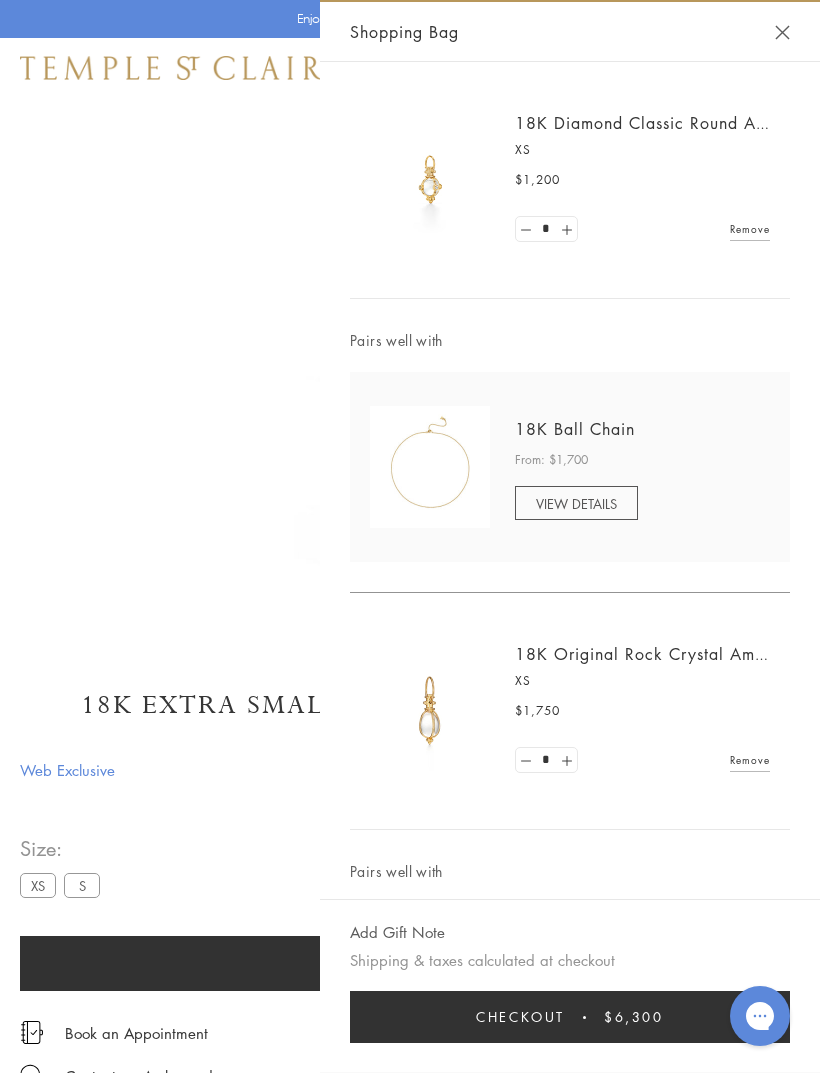 click on "18K Diamond Classic Round Amulet
XS
$1,200
*
Remove" at bounding box center (630, 180) 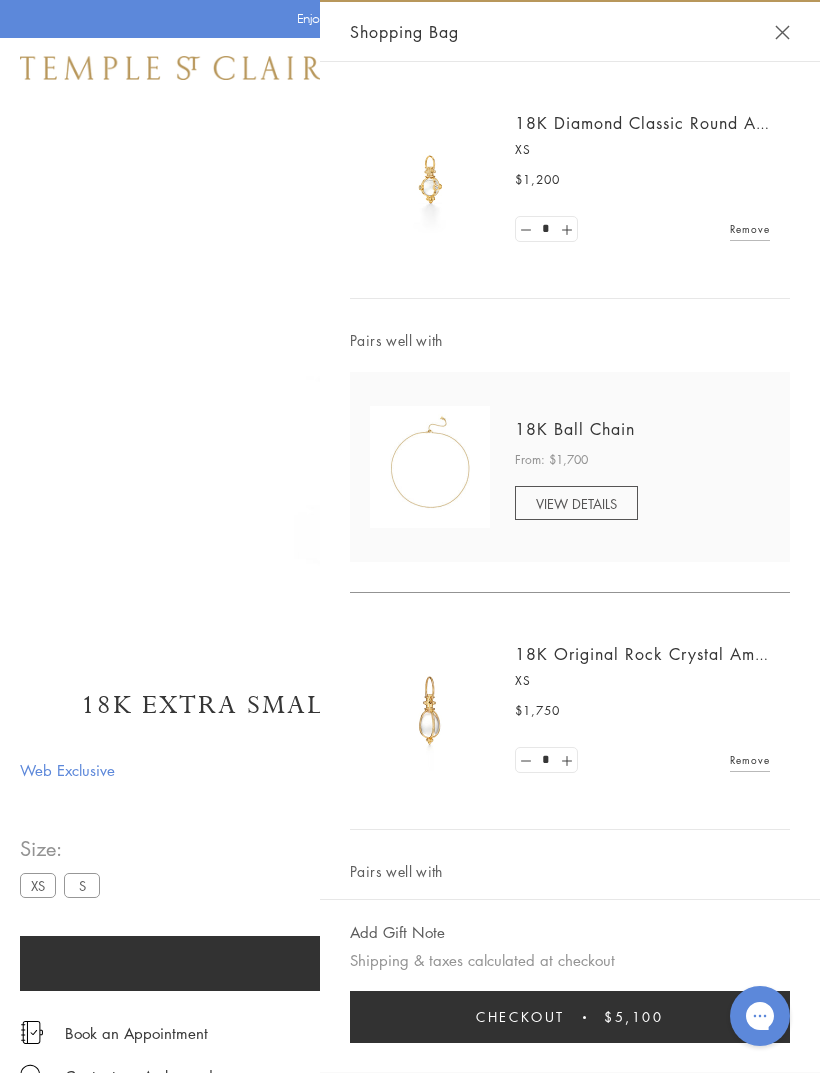 click on "S" at bounding box center [82, 885] 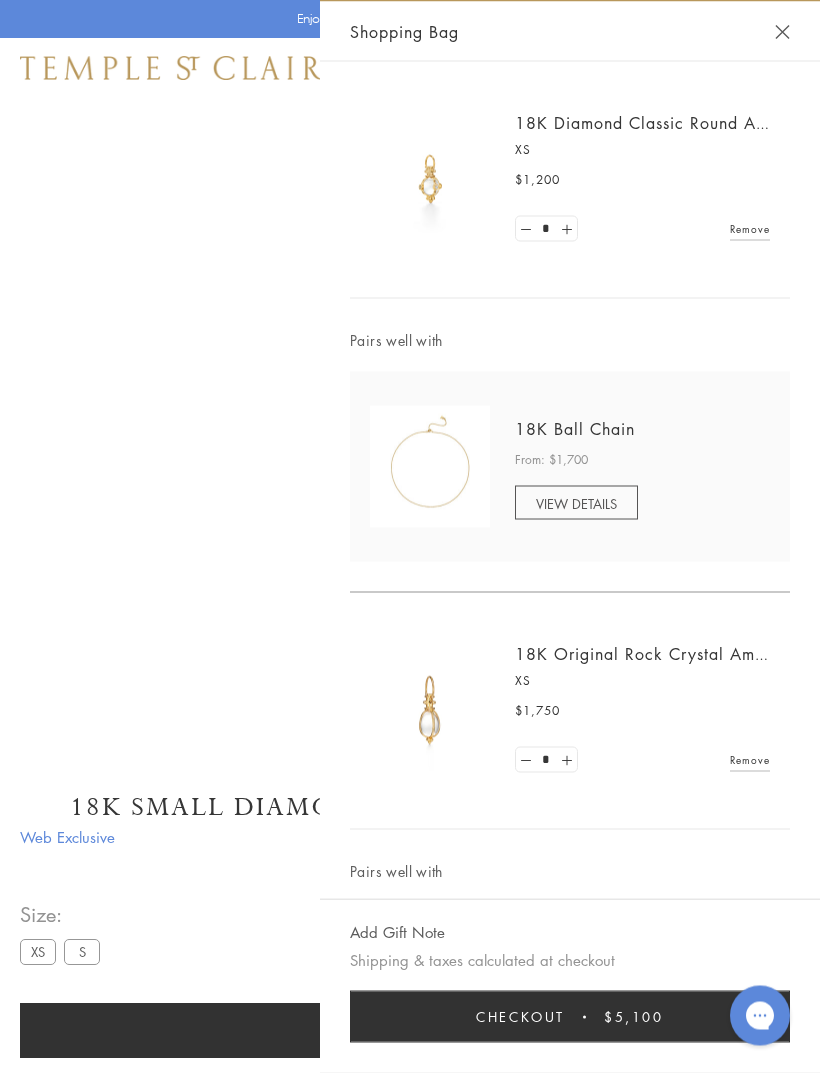 scroll, scrollTop: 98, scrollLeft: 0, axis: vertical 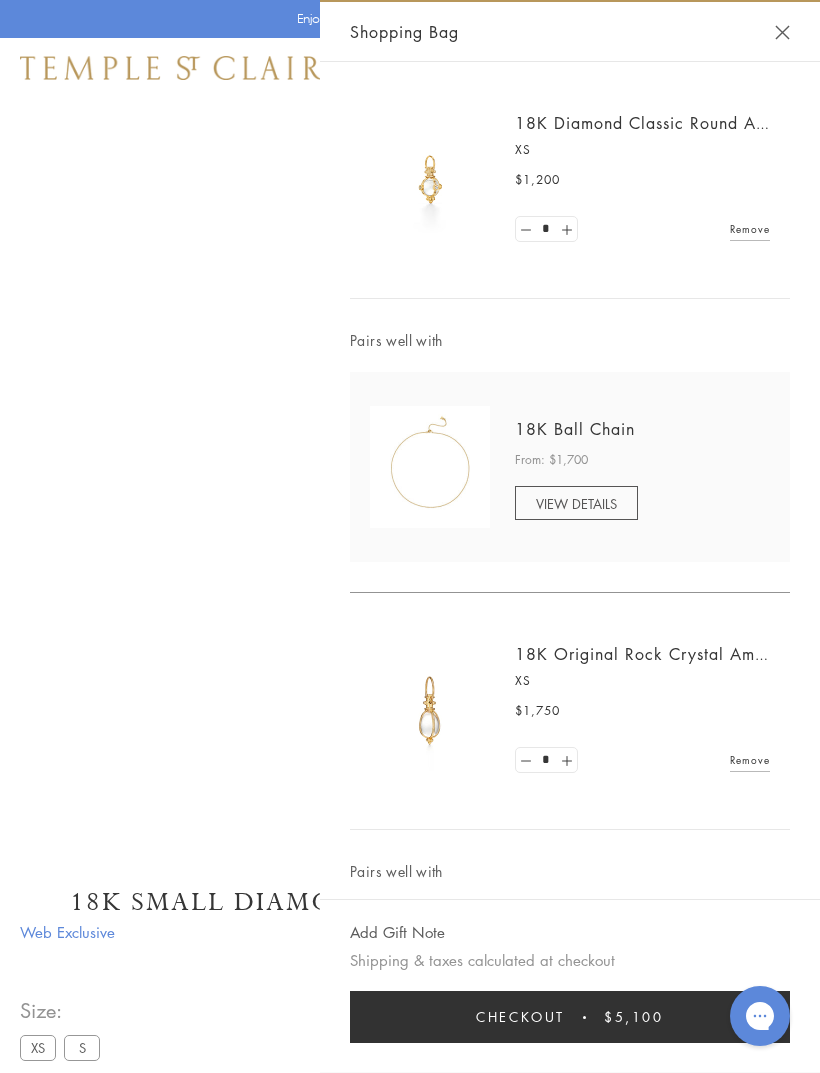 click on "Shopping Bag" at bounding box center [570, 32] 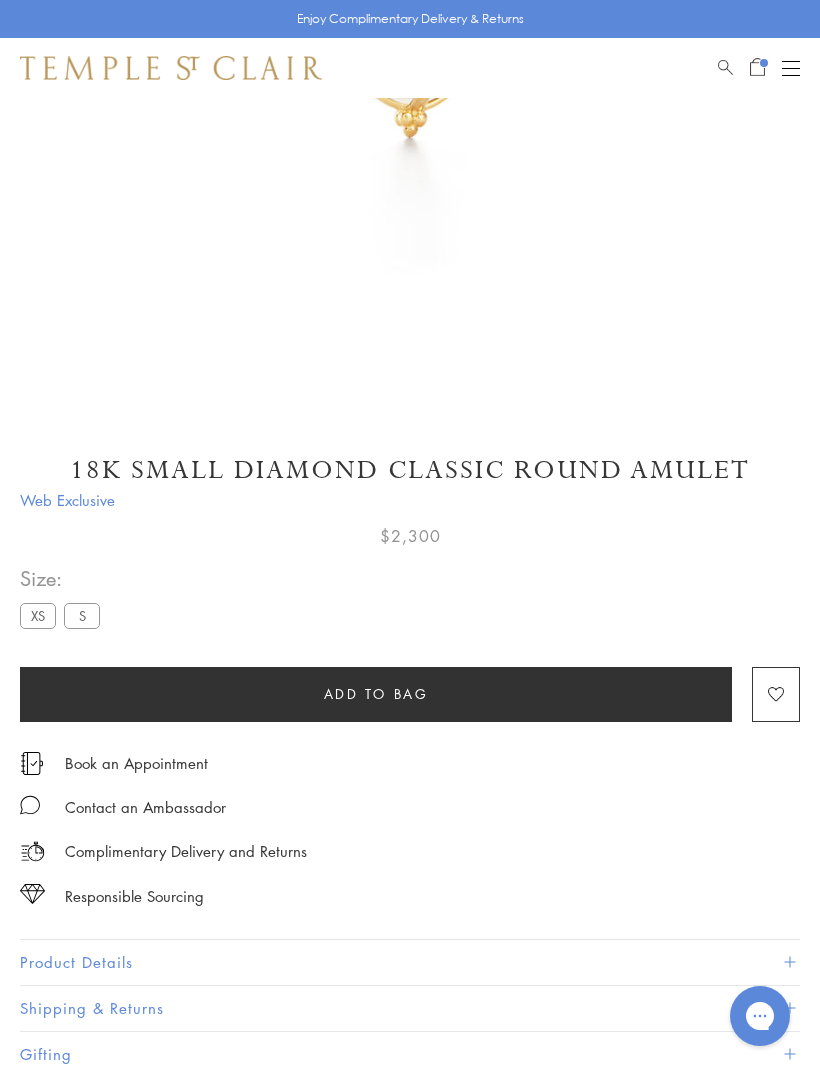 scroll, scrollTop: 549, scrollLeft: 0, axis: vertical 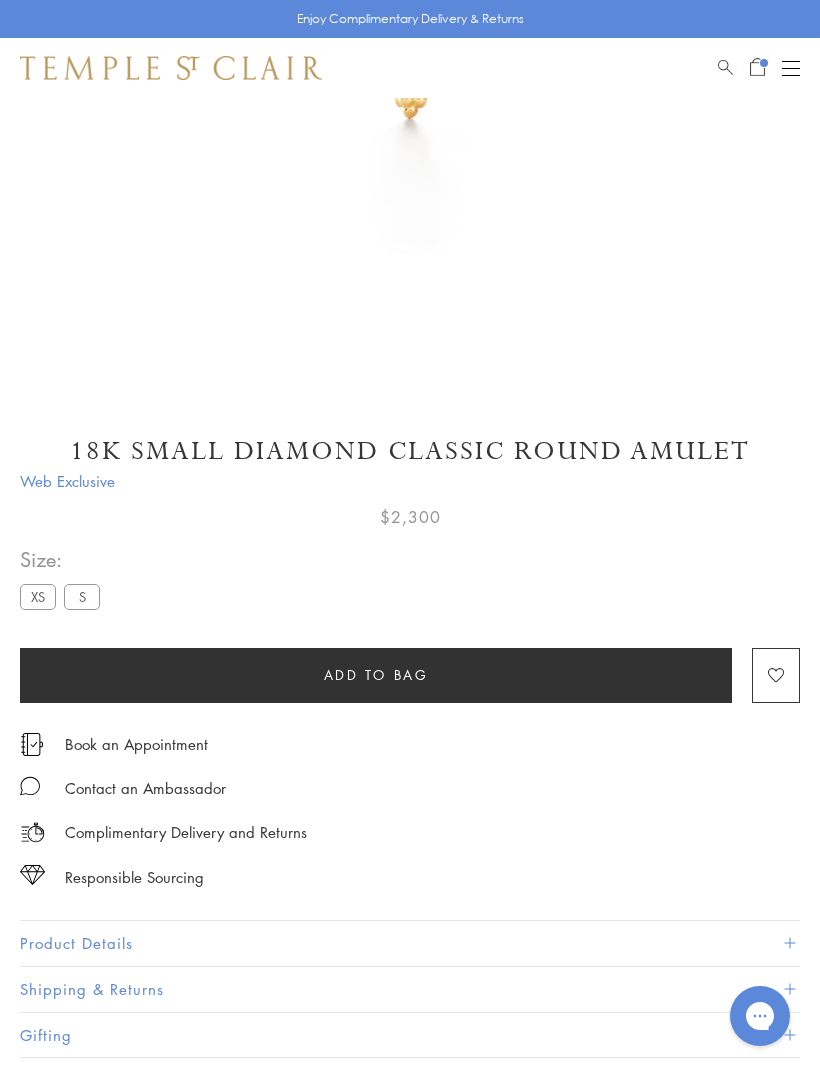 click on "Add to bag" at bounding box center (376, 675) 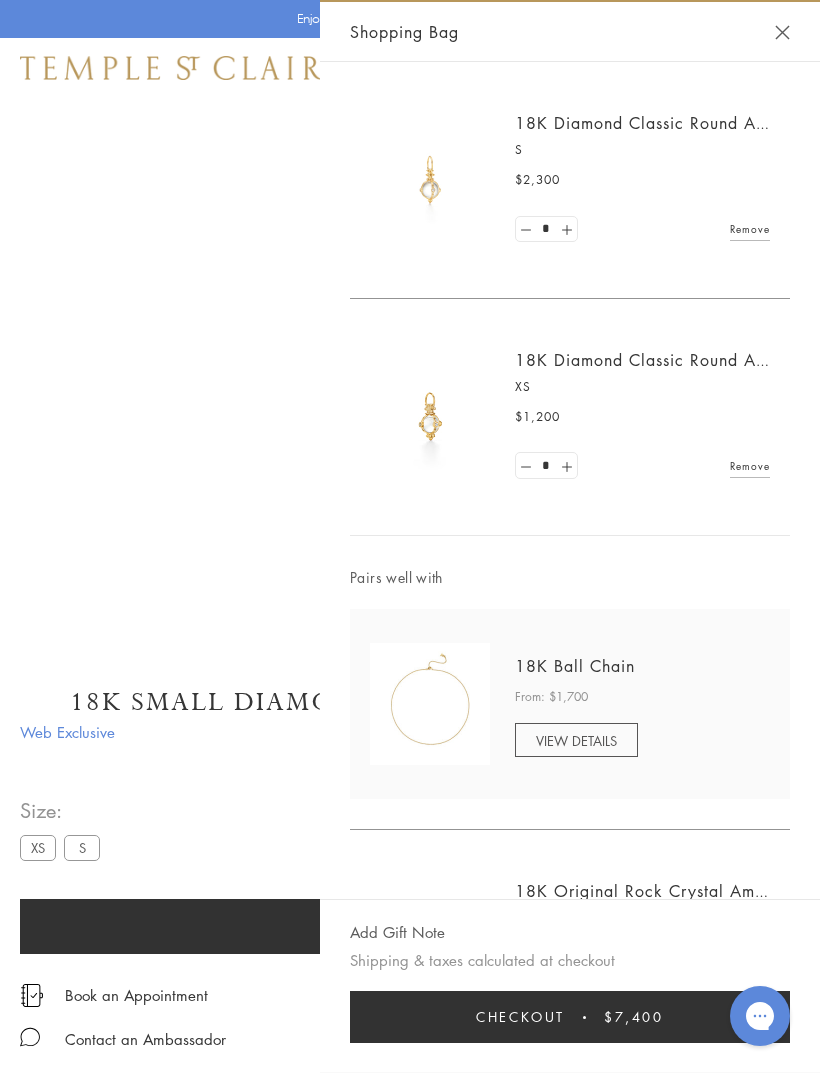 scroll, scrollTop: 0, scrollLeft: 0, axis: both 